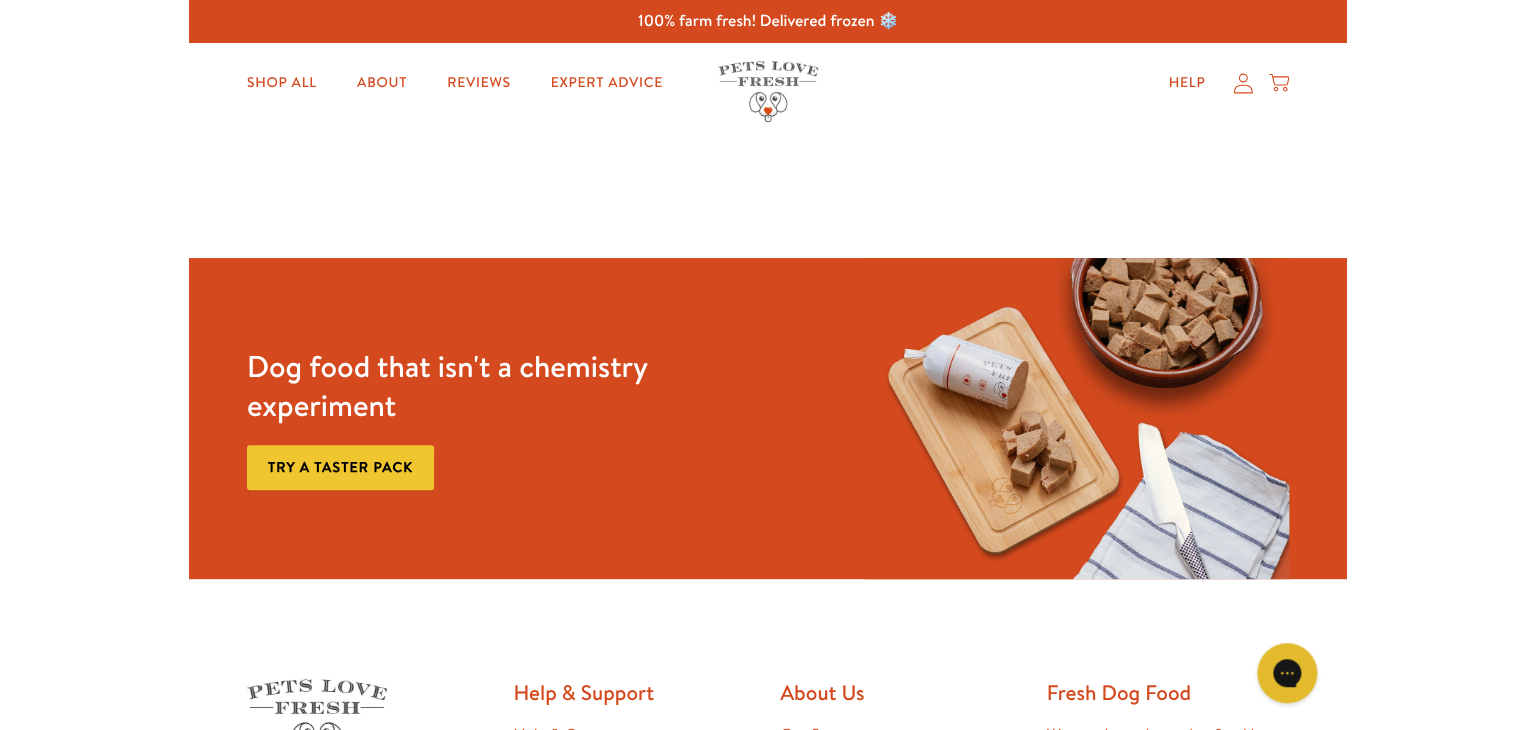 scroll, scrollTop: 0, scrollLeft: 0, axis: both 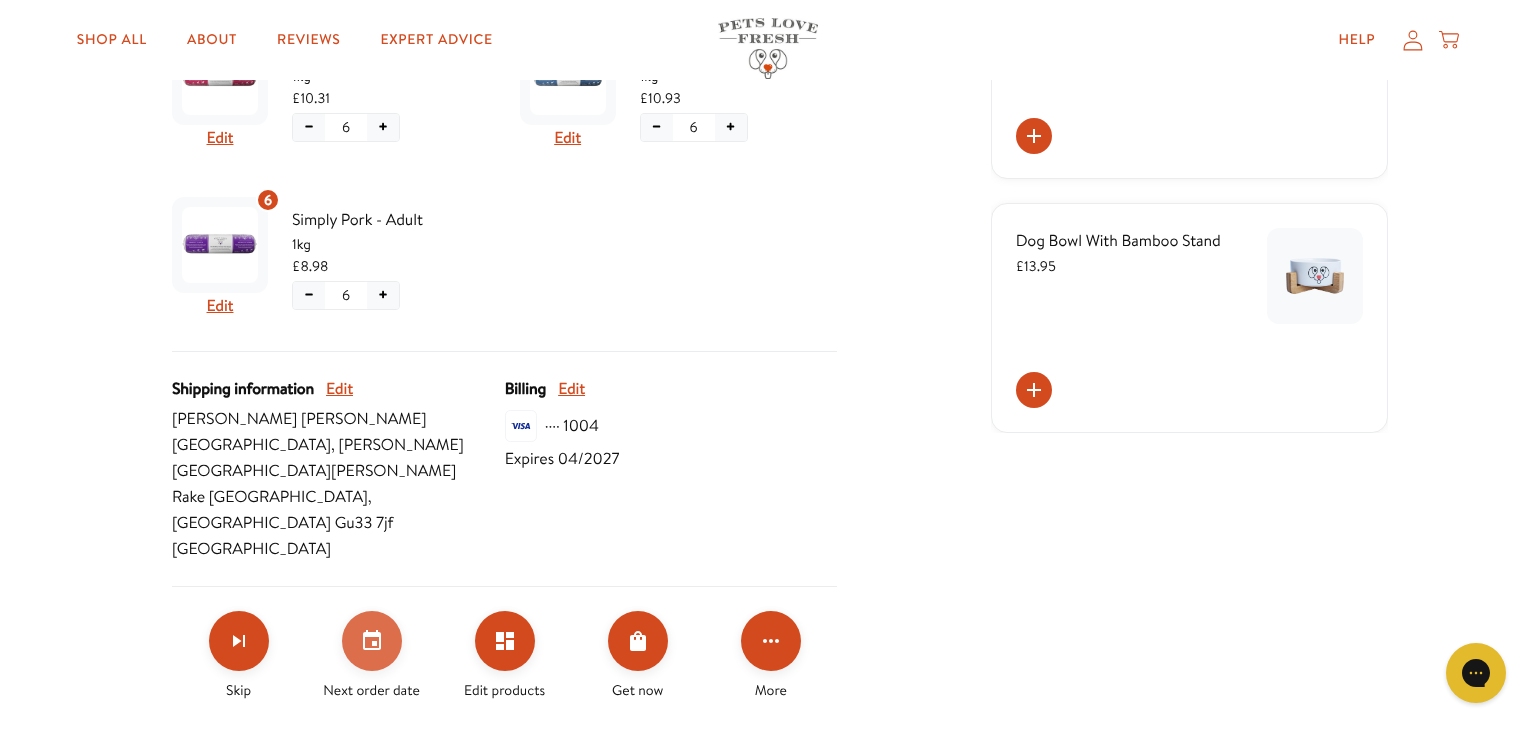 click 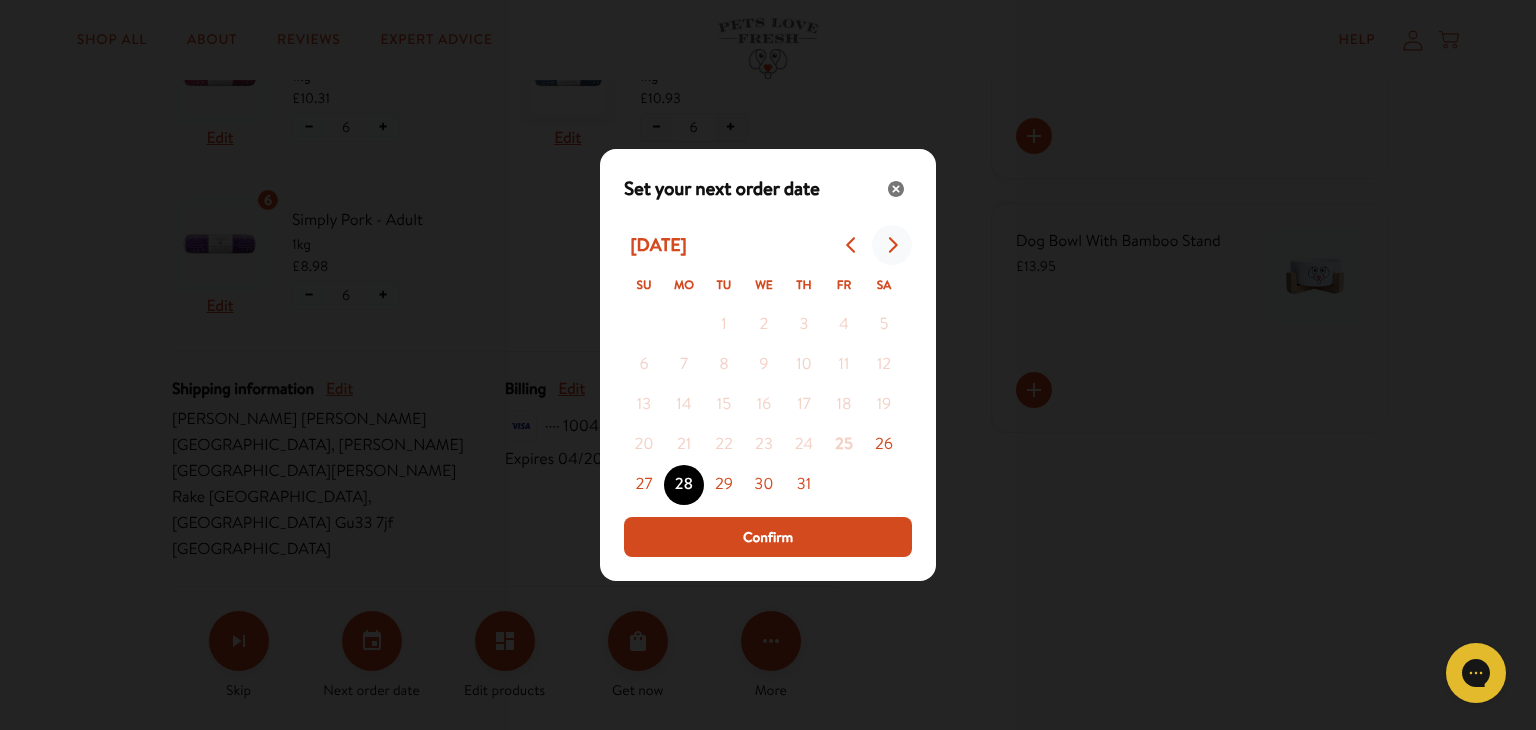 click 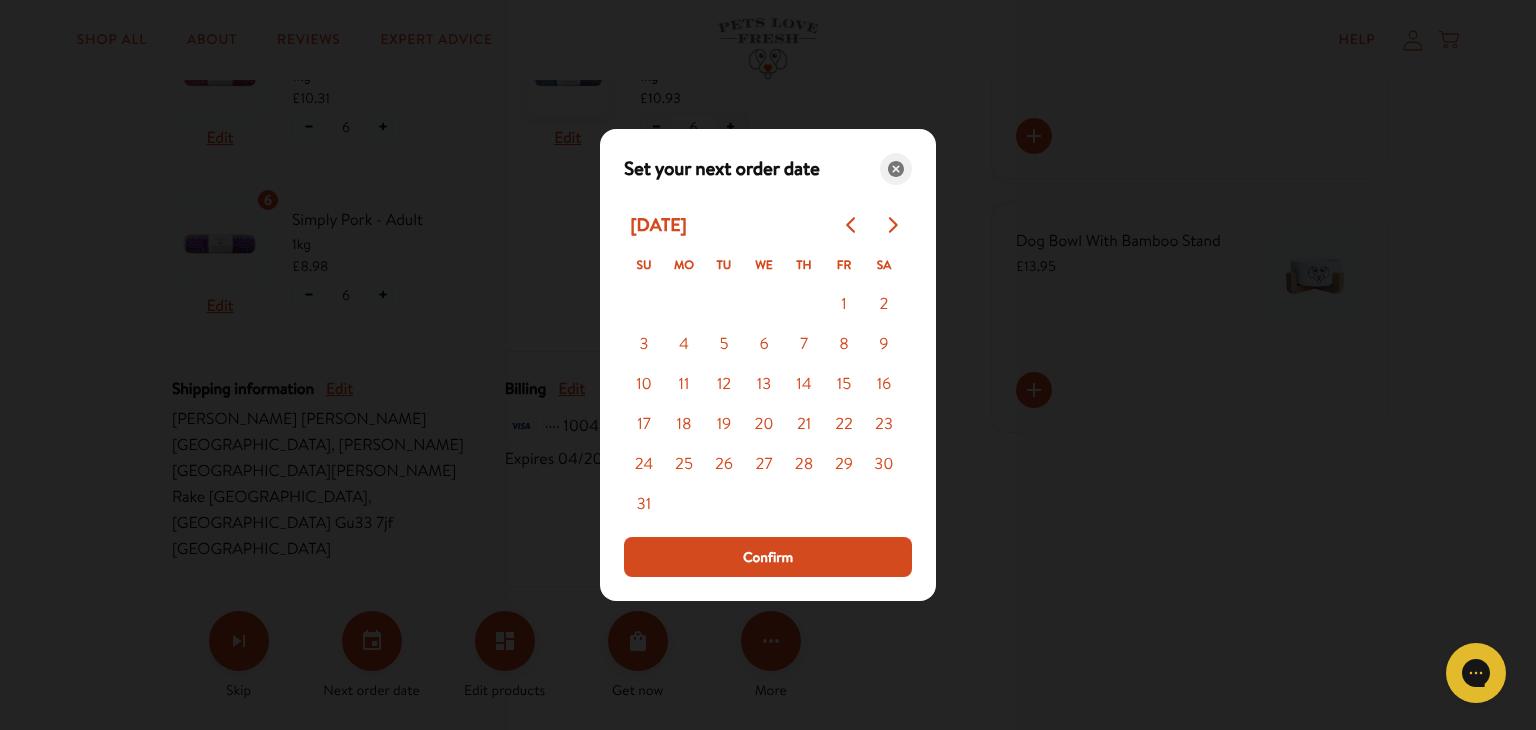 click 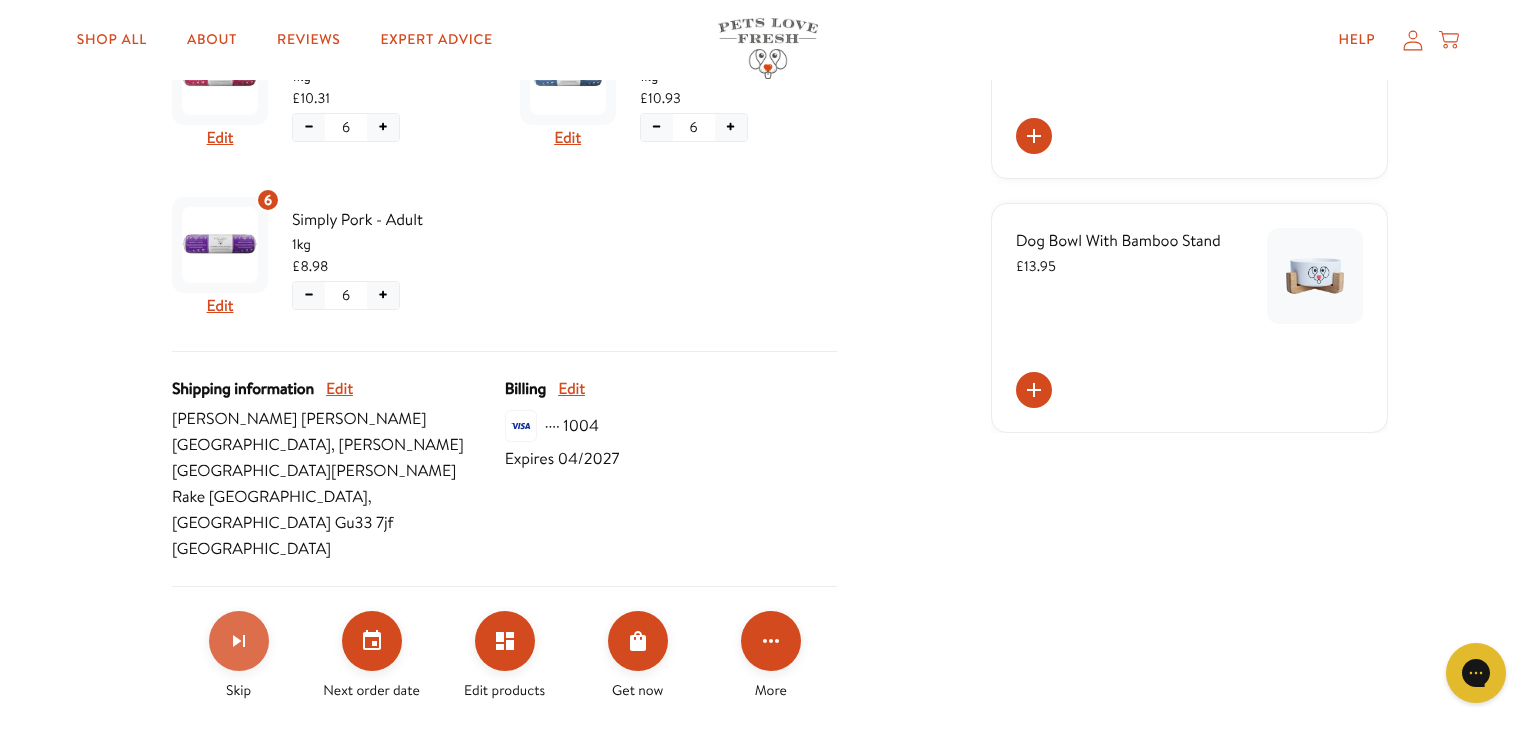 click 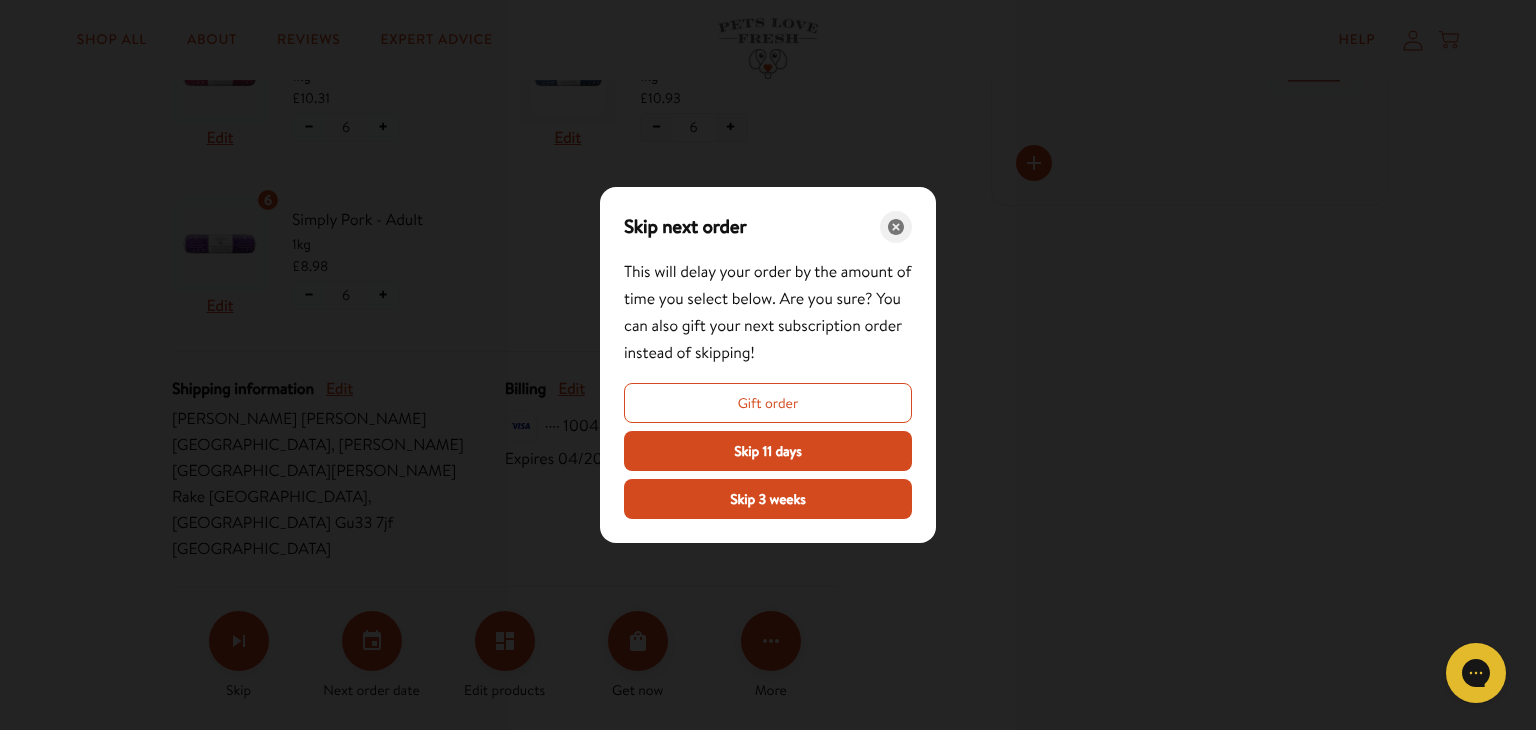 click 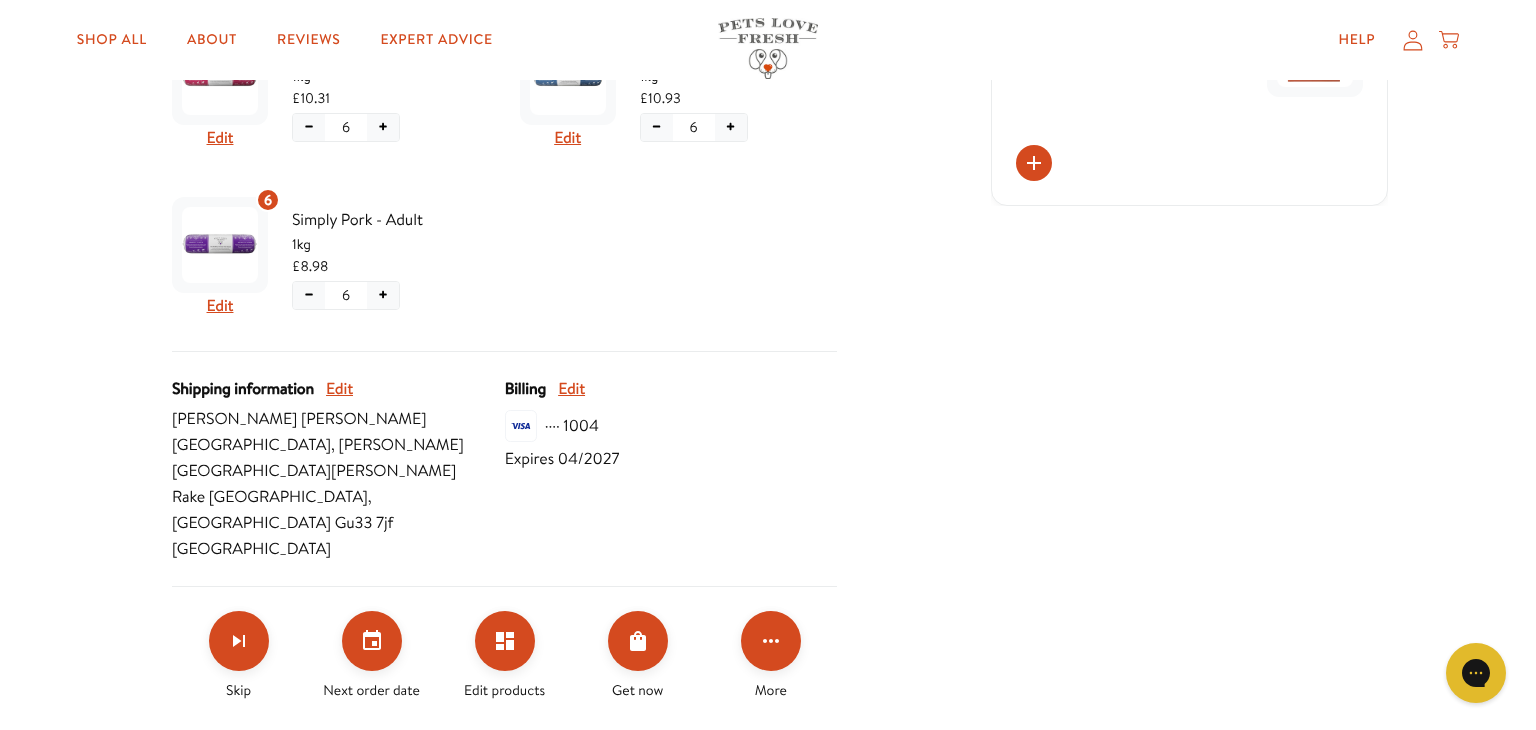 click on "Skio Secured Your subscriptions Chub Change Rewards    Order history    Add backup card    Logout
Next on   Jul 28, 2025 Every 3 weeks £181.32   £159.57  ( 18 items ) Volume discount applied!  6 Edit Simply Beef - Adult 1kg £10.31 − 6 + 6 Edit Simply Duck - Adult 1kg £10.93 − 6 + 6 Edit Simply Pork - Adult 1kg £8.98 − 6 + Shipping information Edit Alison   Cowan Potwell cottage , Sandy lane Rake West Sussex ,  England   Gu33 7jf United Kingdom Billing Edit ···· 1004 Expires 04/2027 Skip Next order date Edit products Get now More You might also like Glass Fridge Container £8.99 22cm 32cm Compostable Poo Bags £13.95" at bounding box center (768, 160) 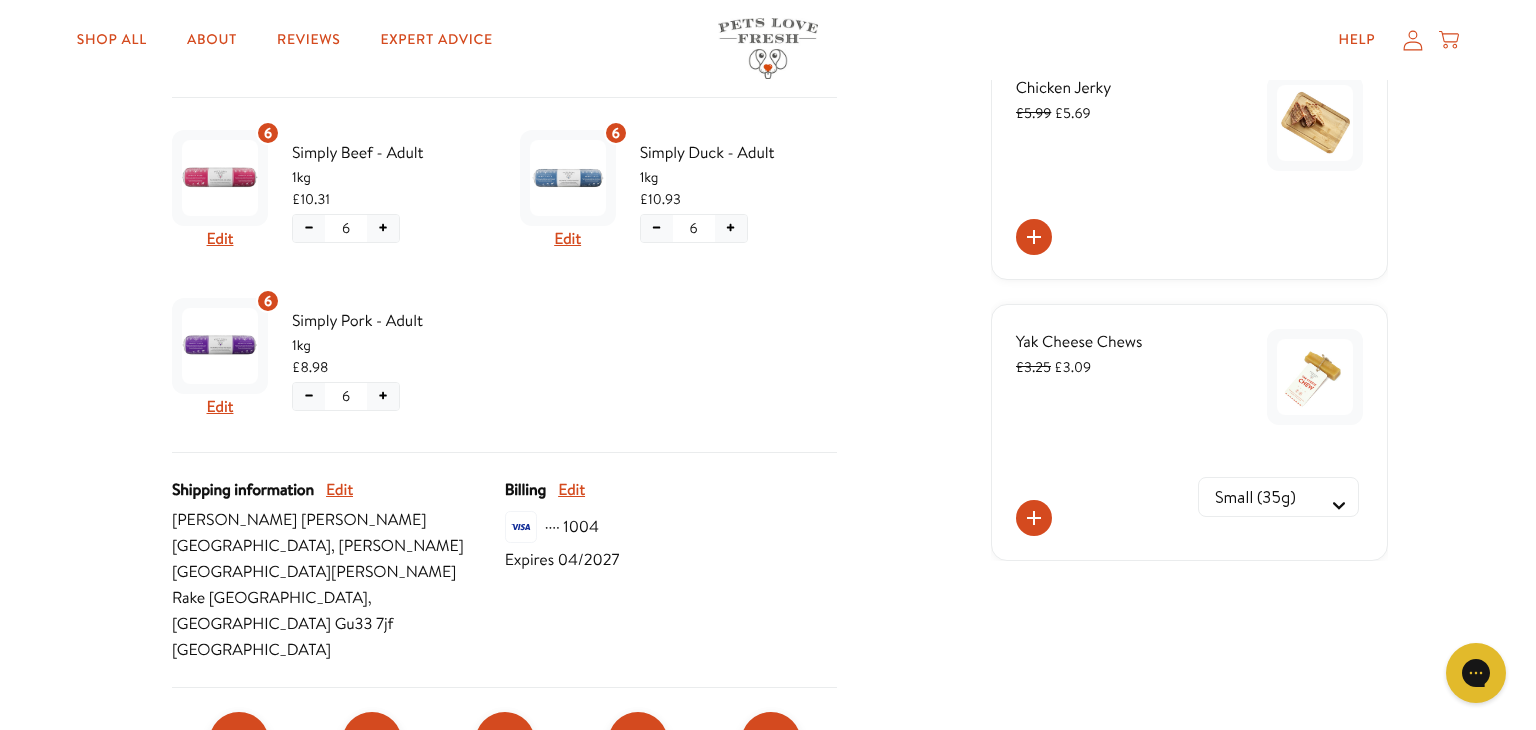 scroll, scrollTop: 560, scrollLeft: 0, axis: vertical 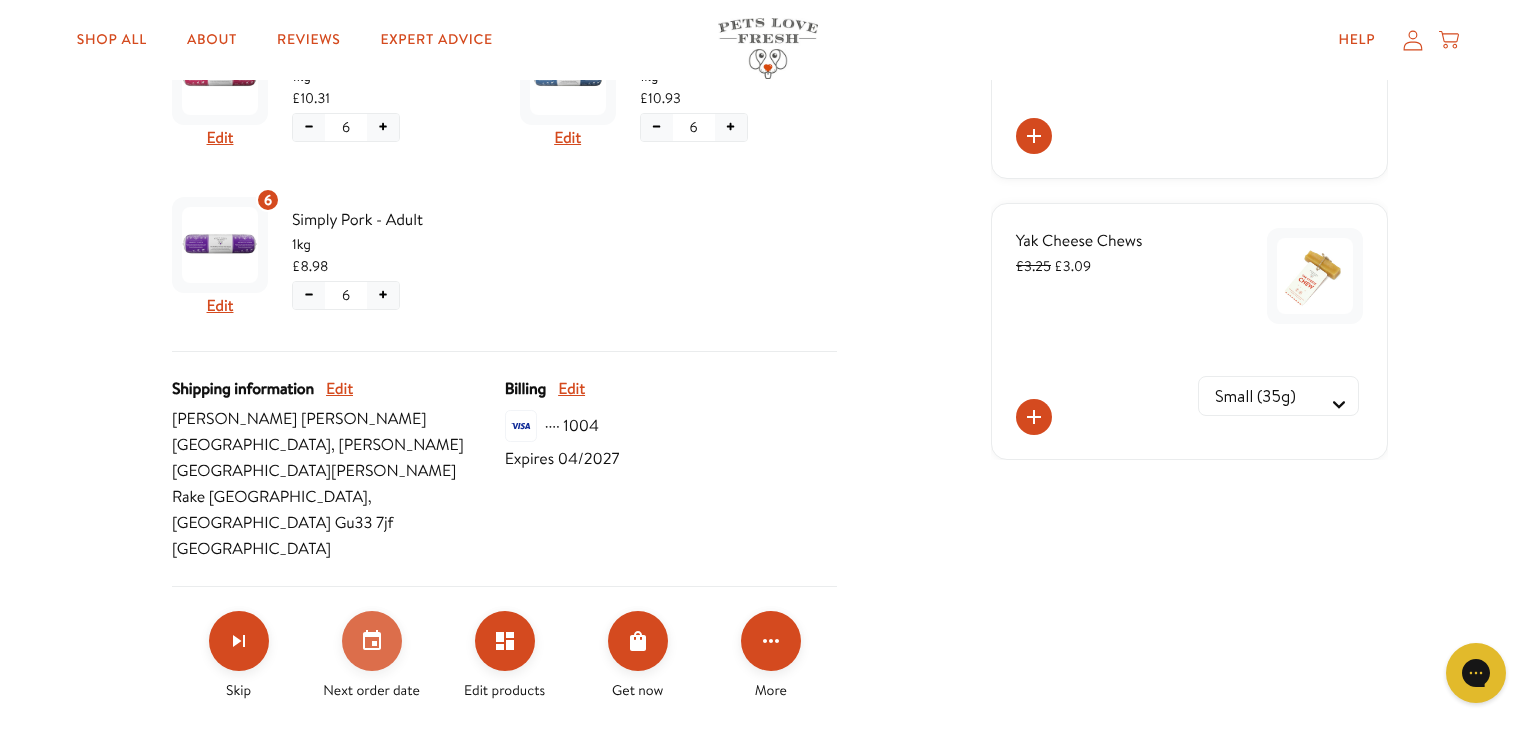 click at bounding box center (372, 641) 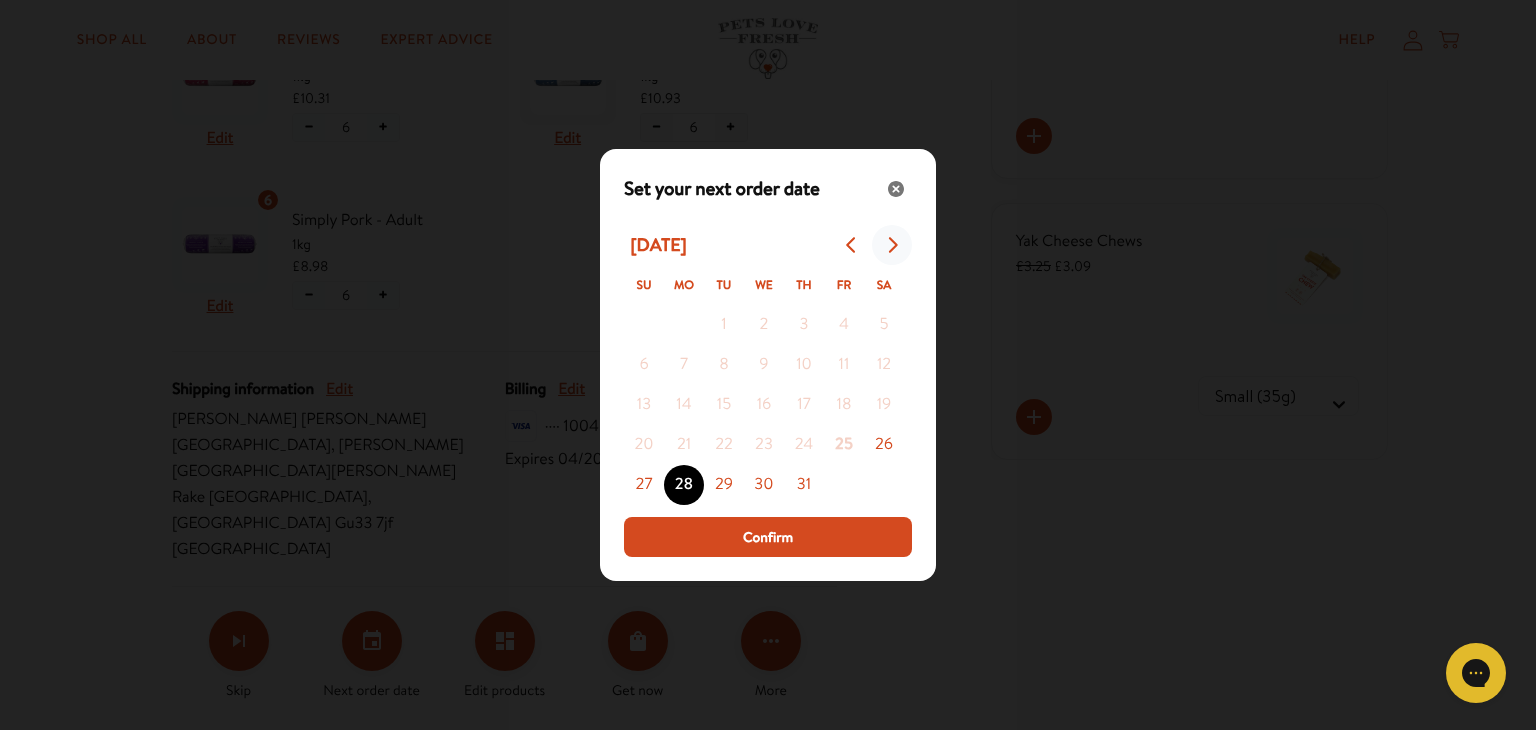 click 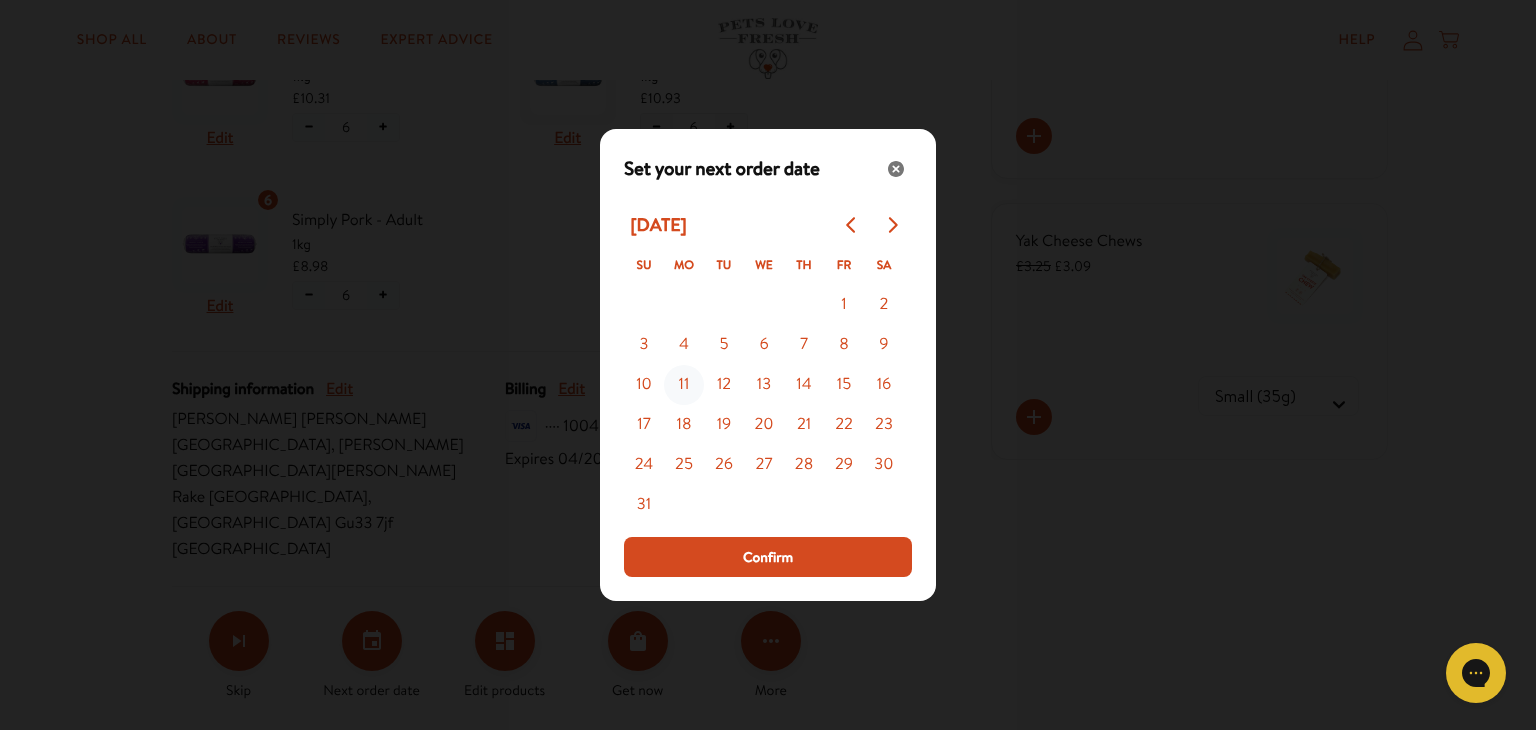click on "11" at bounding box center (684, 385) 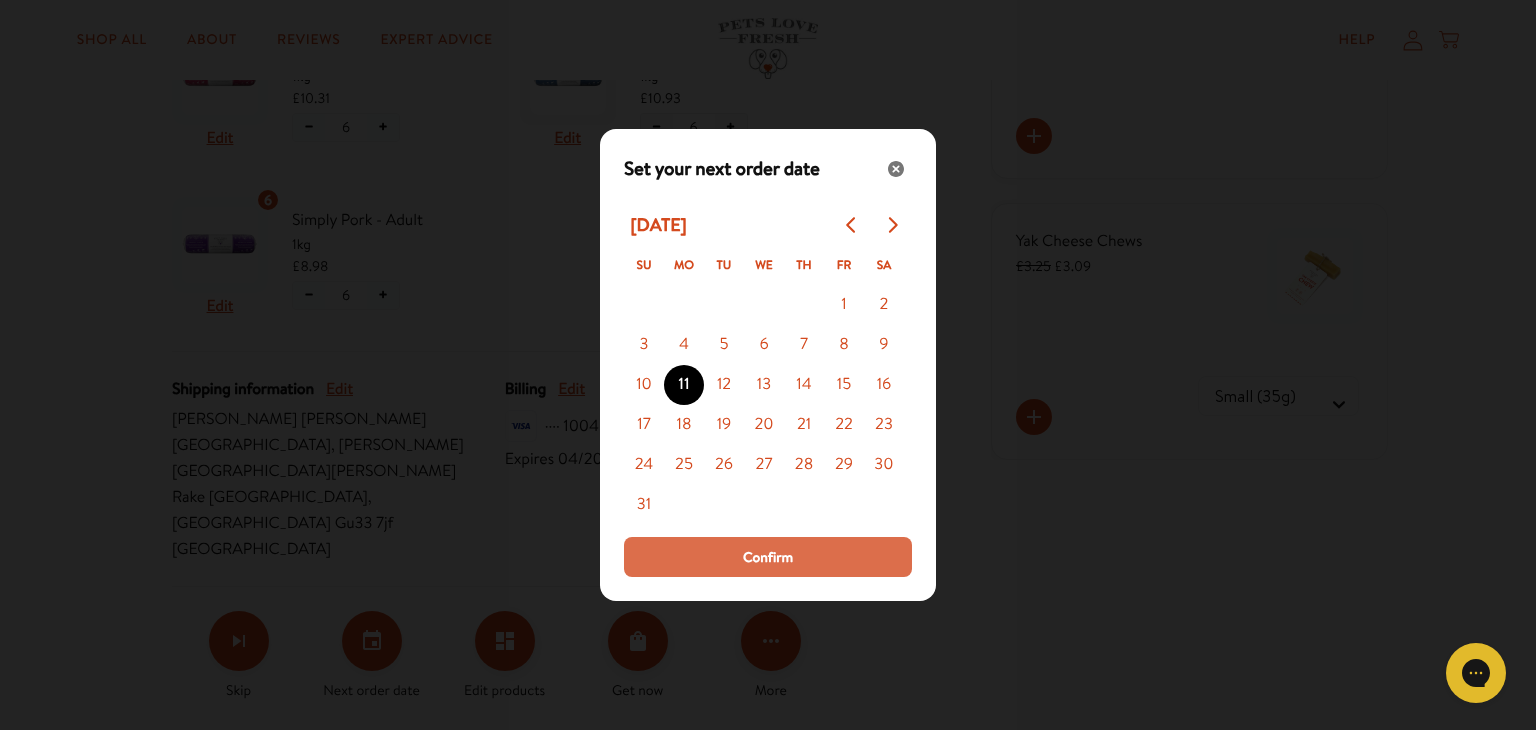 click on "Confirm" at bounding box center [768, 557] 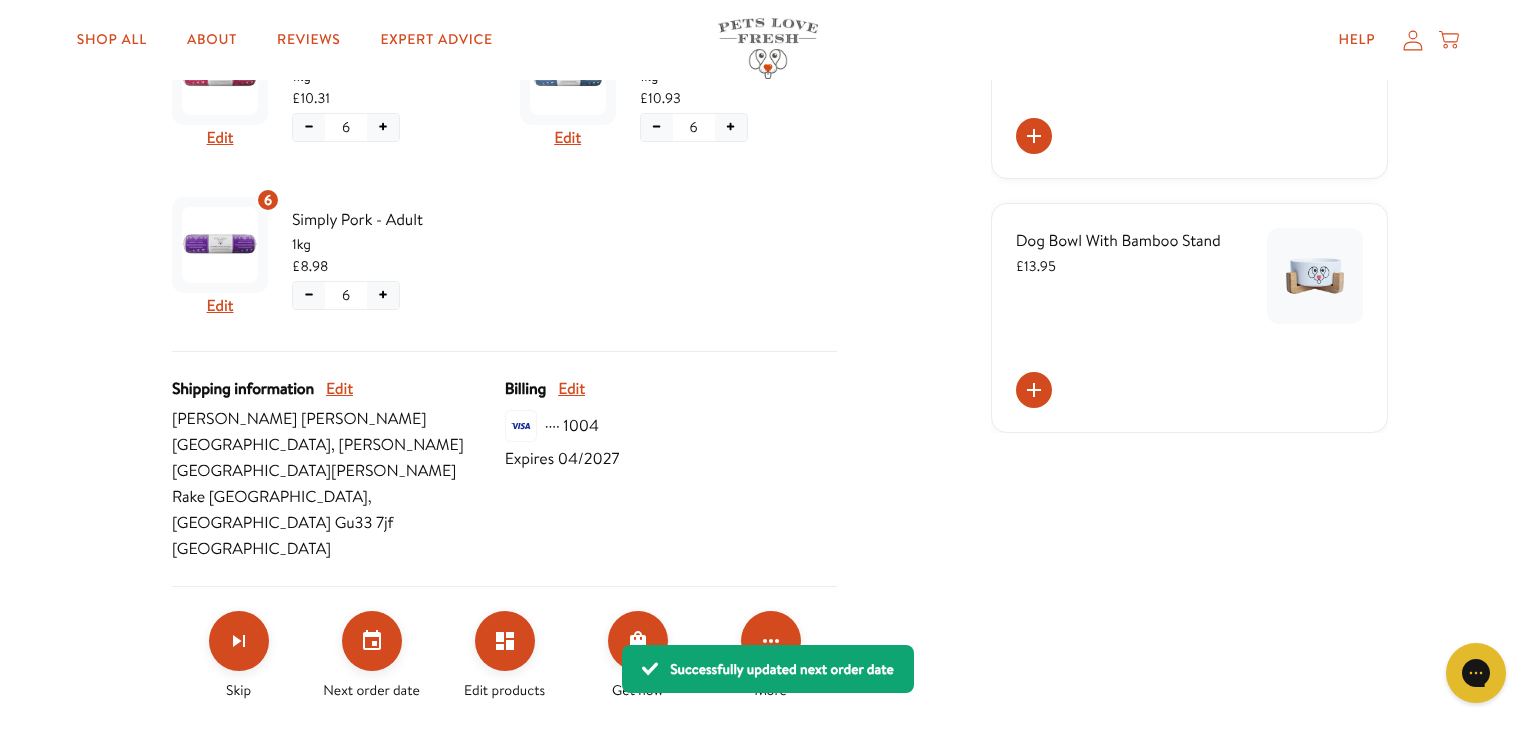 type 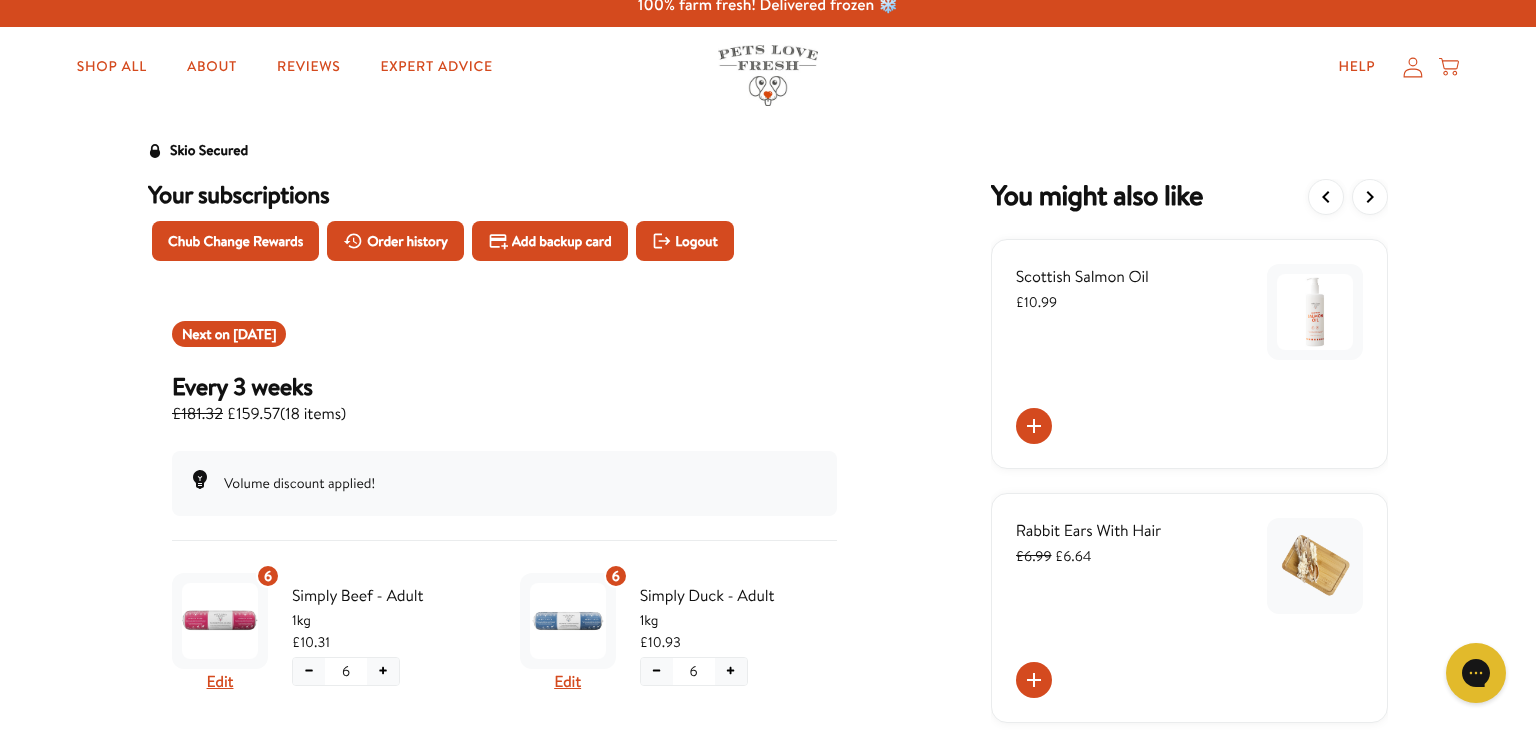scroll, scrollTop: 0, scrollLeft: 0, axis: both 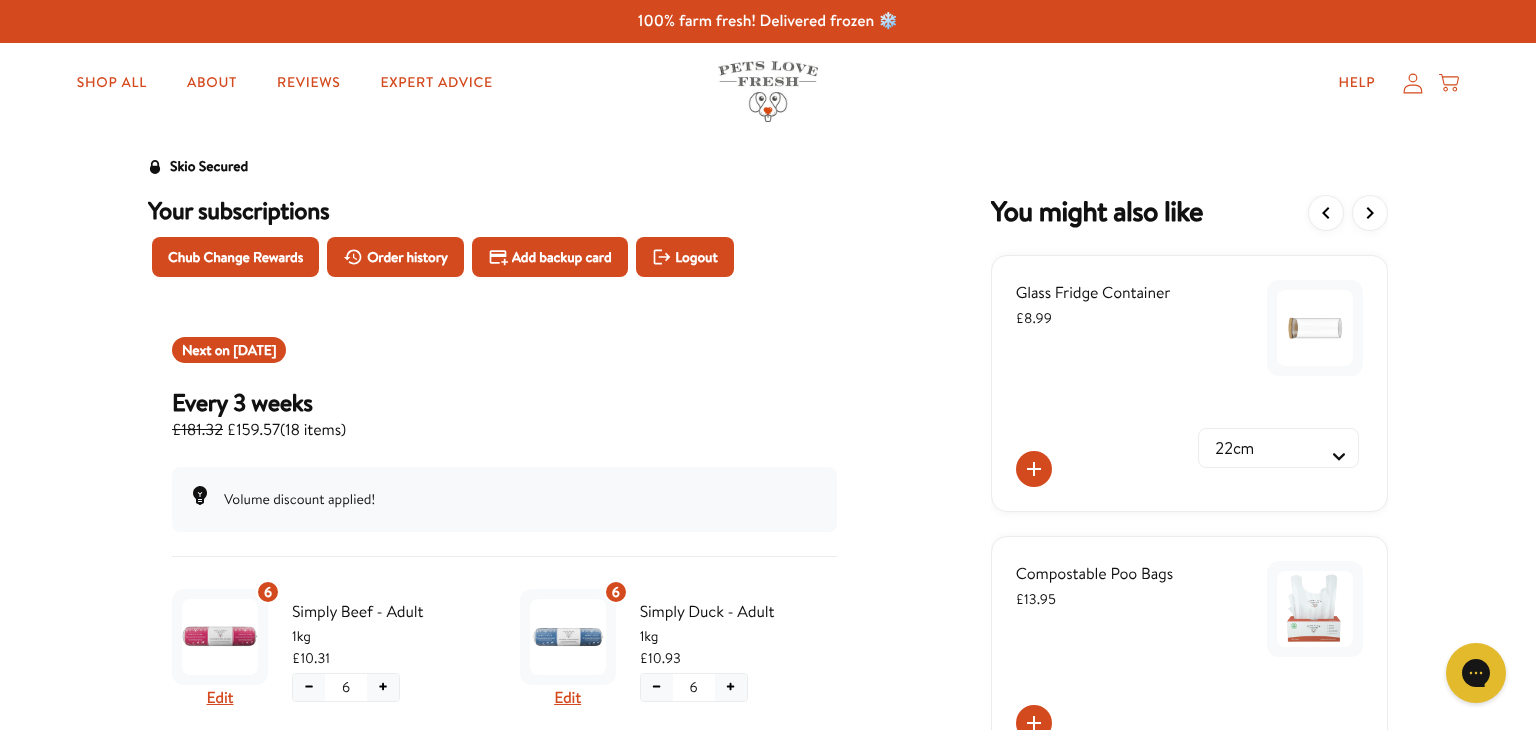 click on "Skio Secured Your subscriptions Chub Change Rewards    Order history    Add backup card    Logout
Next on   Aug 11, 2025 Every 3 weeks £181.32   £159.57  ( 18 items ) Volume discount applied!  6 Edit Simply Beef - Adult 1kg £10.31 − 6 + 6 Edit Simply Duck - Adult 1kg £10.93 − 6 + 6 Edit Simply Pork - Adult 1kg £8.98 − 6 + Shipping information Edit Alison   Cowan Potwell cottage , Sandy lane Rake West Sussex ,  England   Gu33 7jf United Kingdom Billing Edit ···· 1004 Expires 04/2027 Skip Next order date Edit products Get now More You might also like Glass Fridge Container £8.99 22cm 32cm Compostable Poo Bags £13.95" at bounding box center (768, 720) 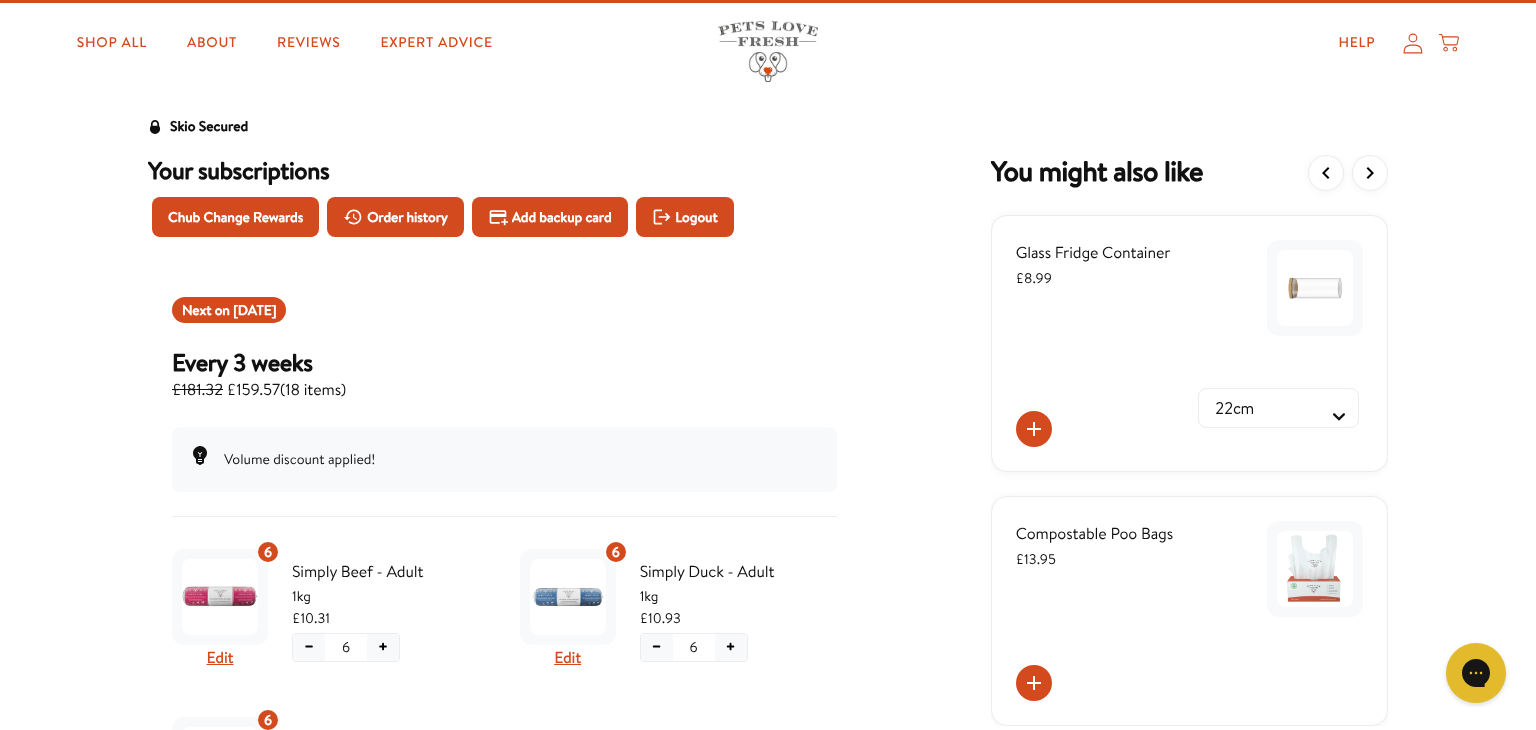 scroll, scrollTop: 0, scrollLeft: 0, axis: both 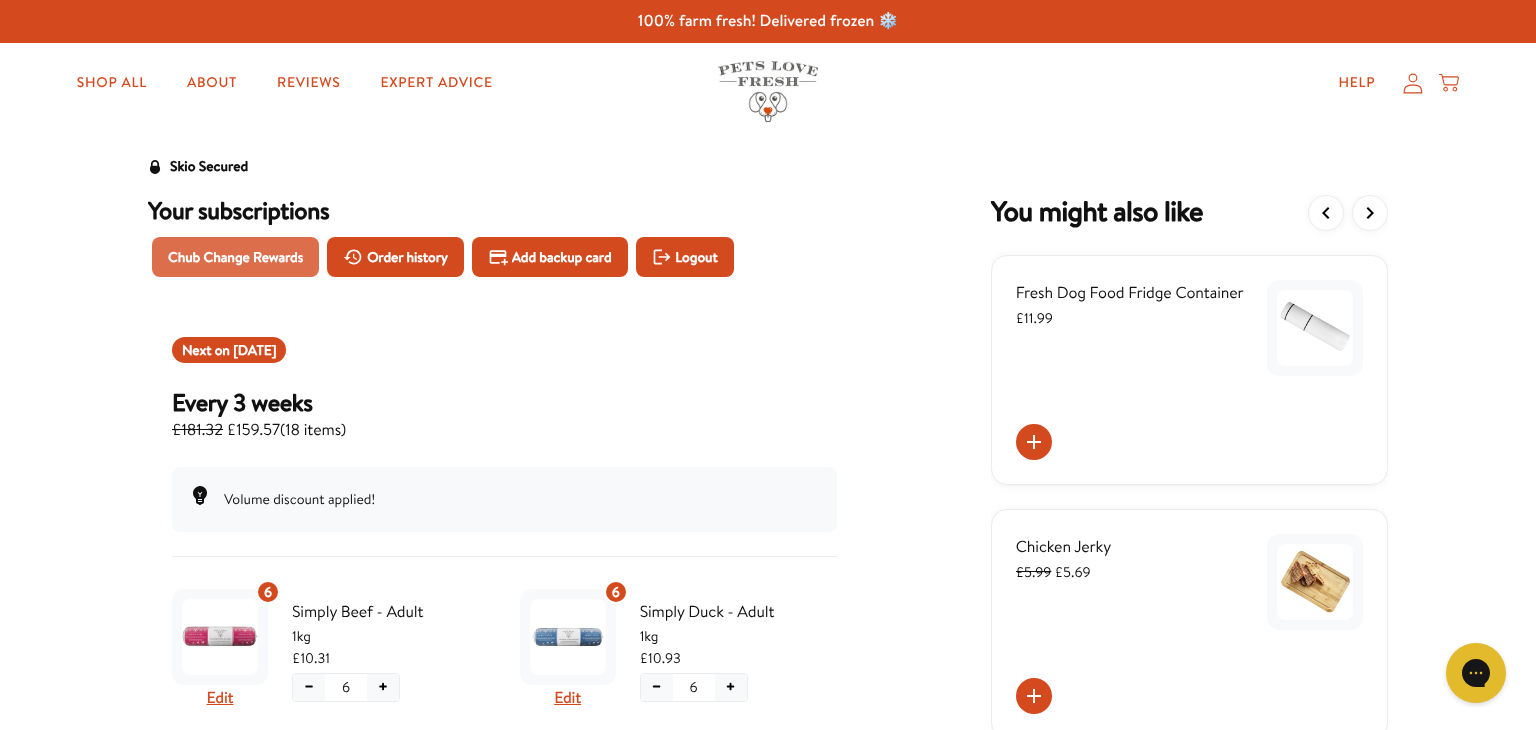 click on "Chub Change Rewards" at bounding box center [235, 257] 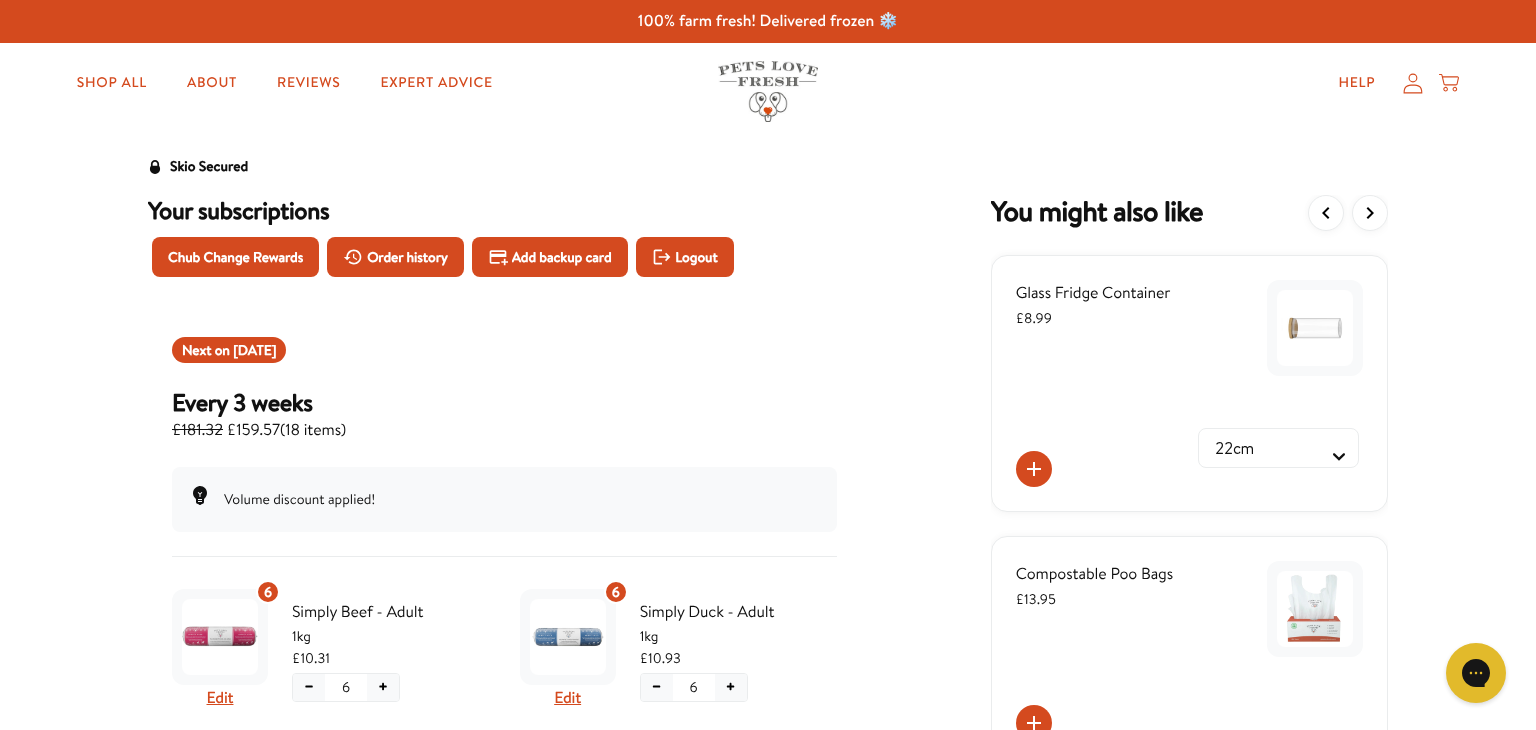 click on "Skio Secured Your subscriptions Chub Change Rewards    Order history    Add backup card    Logout
Next on   Aug 11, 2025 Every 3 weeks £181.32   £159.57  ( 18 items ) Volume discount applied!  6 Edit Simply Beef - Adult 1kg £10.31 − 6 + 6 Edit Simply Duck - Adult 1kg £10.93 − 6 + 6 Edit Simply Pork - Adult 1kg £8.98 − 6 + Shipping information Edit Alison   Cowan Potwell cottage , Sandy lane Rake West Sussex ,  England   Gu33 7jf United Kingdom Billing Edit ···· 1004 Expires 04/2027 Skip Next order date Edit products Get now More You might also like Glass Fridge Container £8.99 22cm 32cm Compostable Poo Bags £13.95" at bounding box center (768, 720) 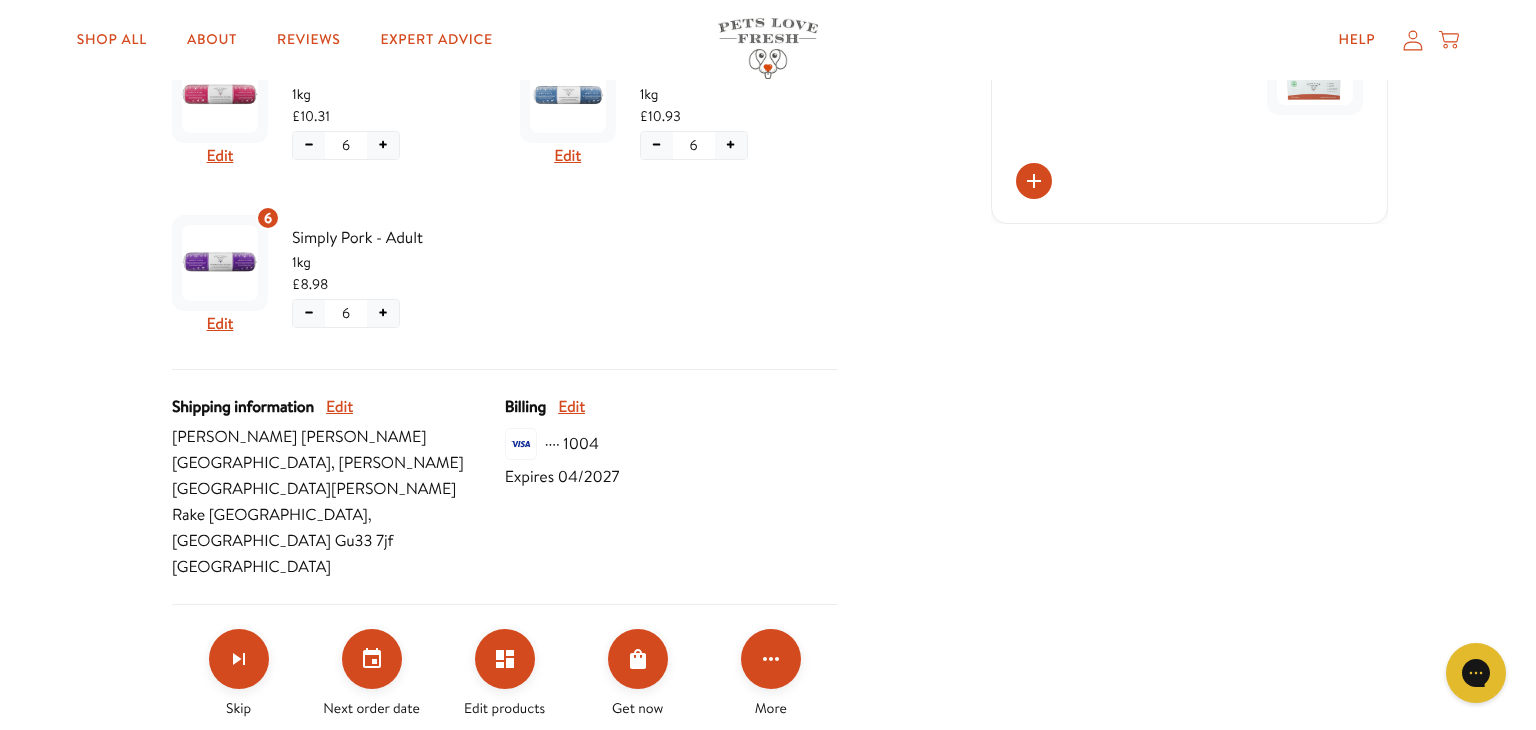 scroll, scrollTop: 560, scrollLeft: 0, axis: vertical 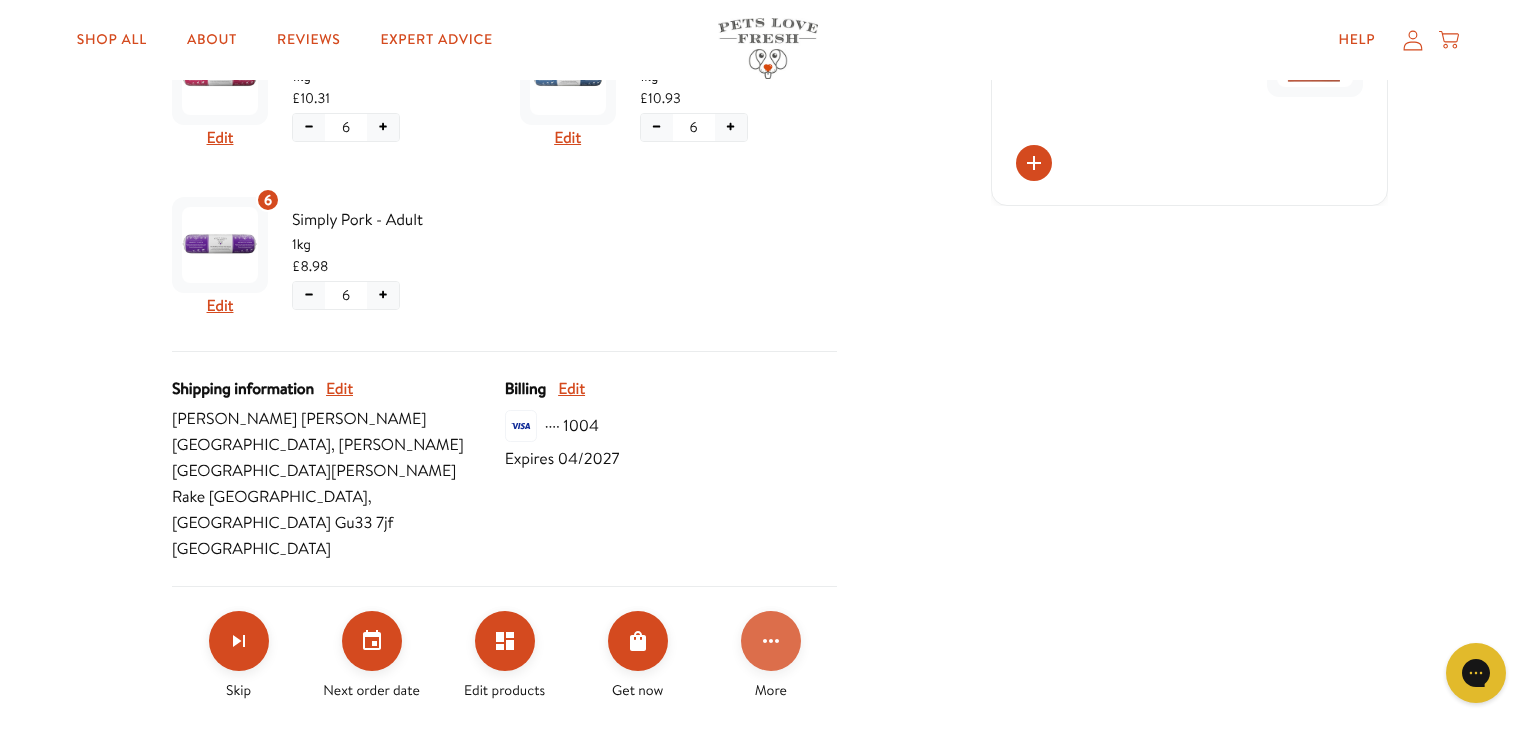 click 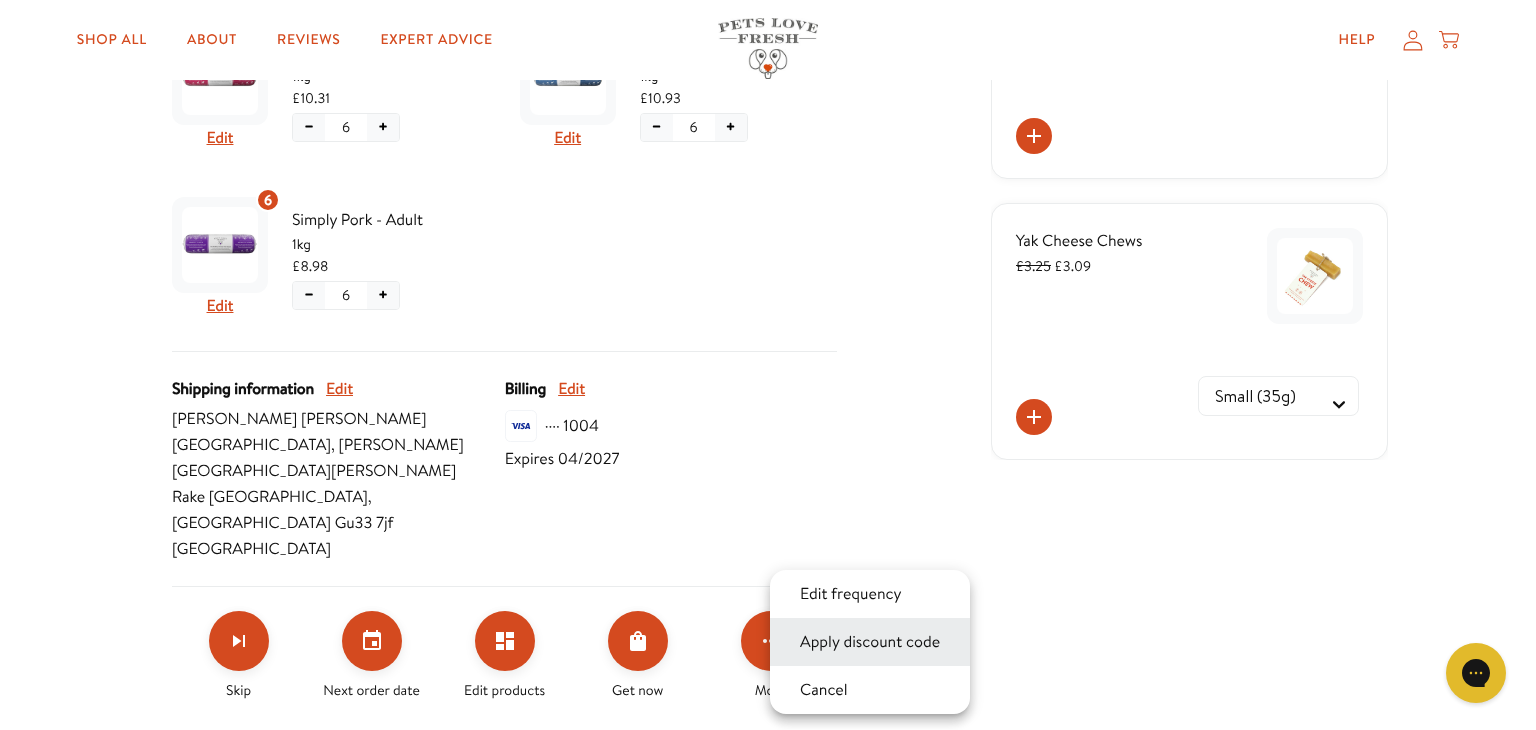 click on "Apply discount code" at bounding box center [870, 642] 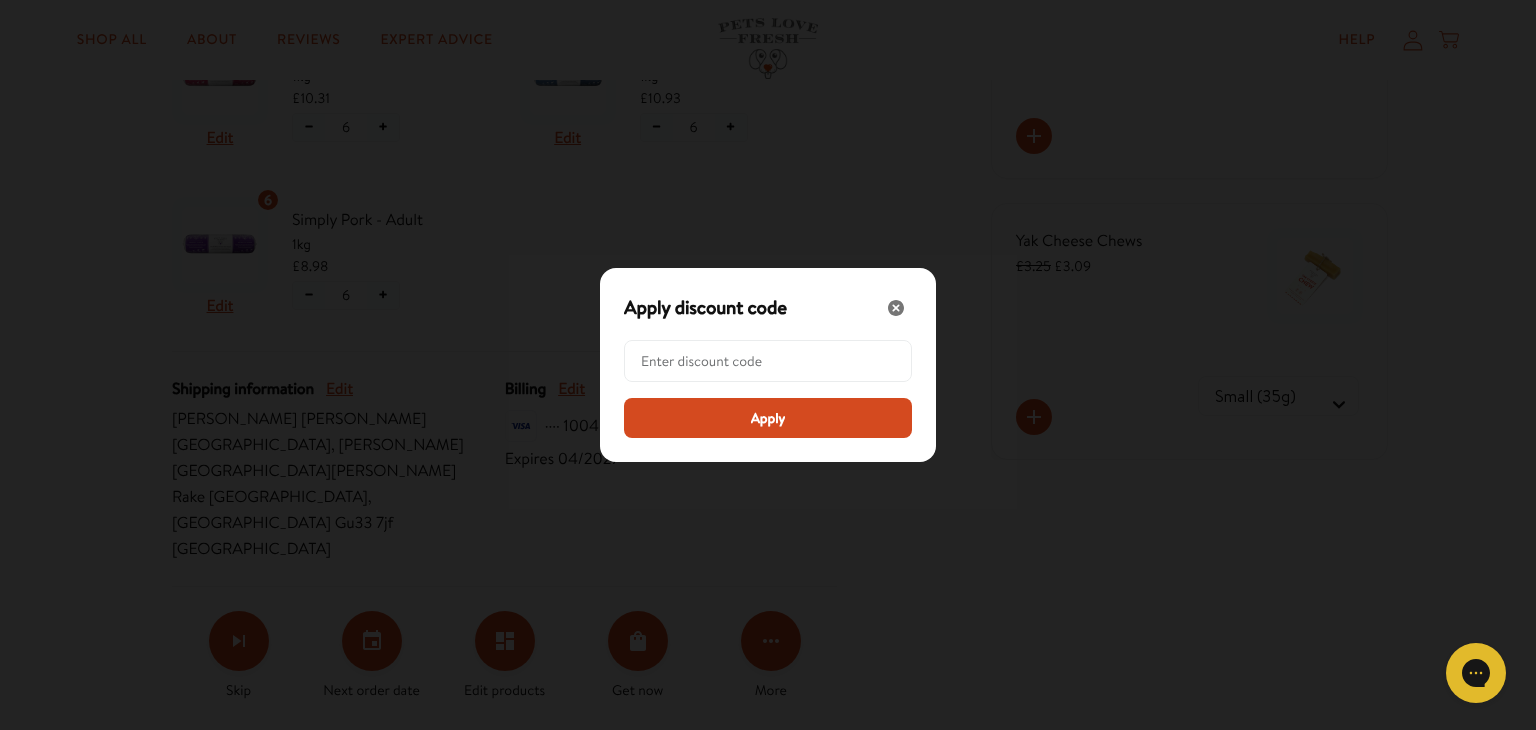 click at bounding box center [774, 361] 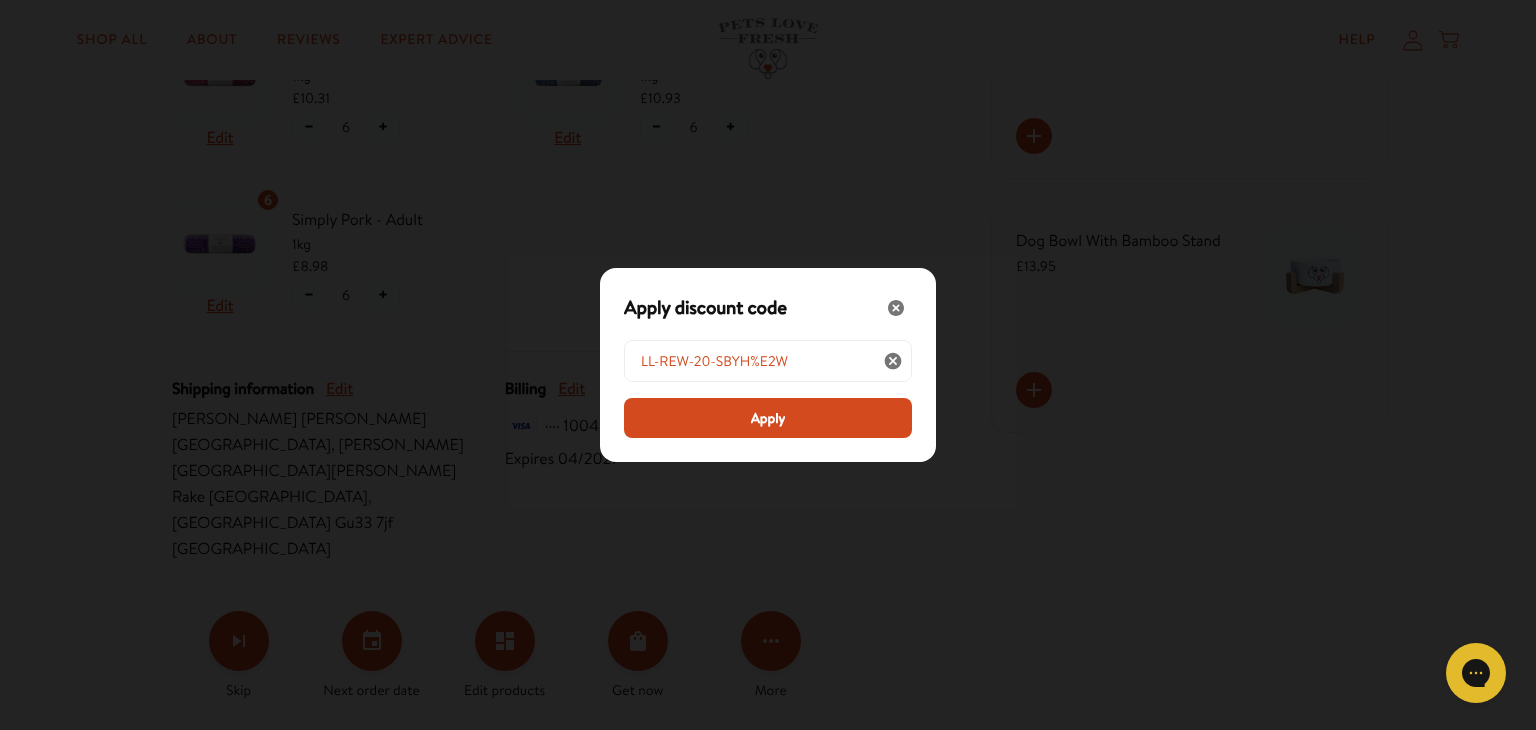 click on "LL-REW-20-SBYH%E2W" at bounding box center (774, 361) 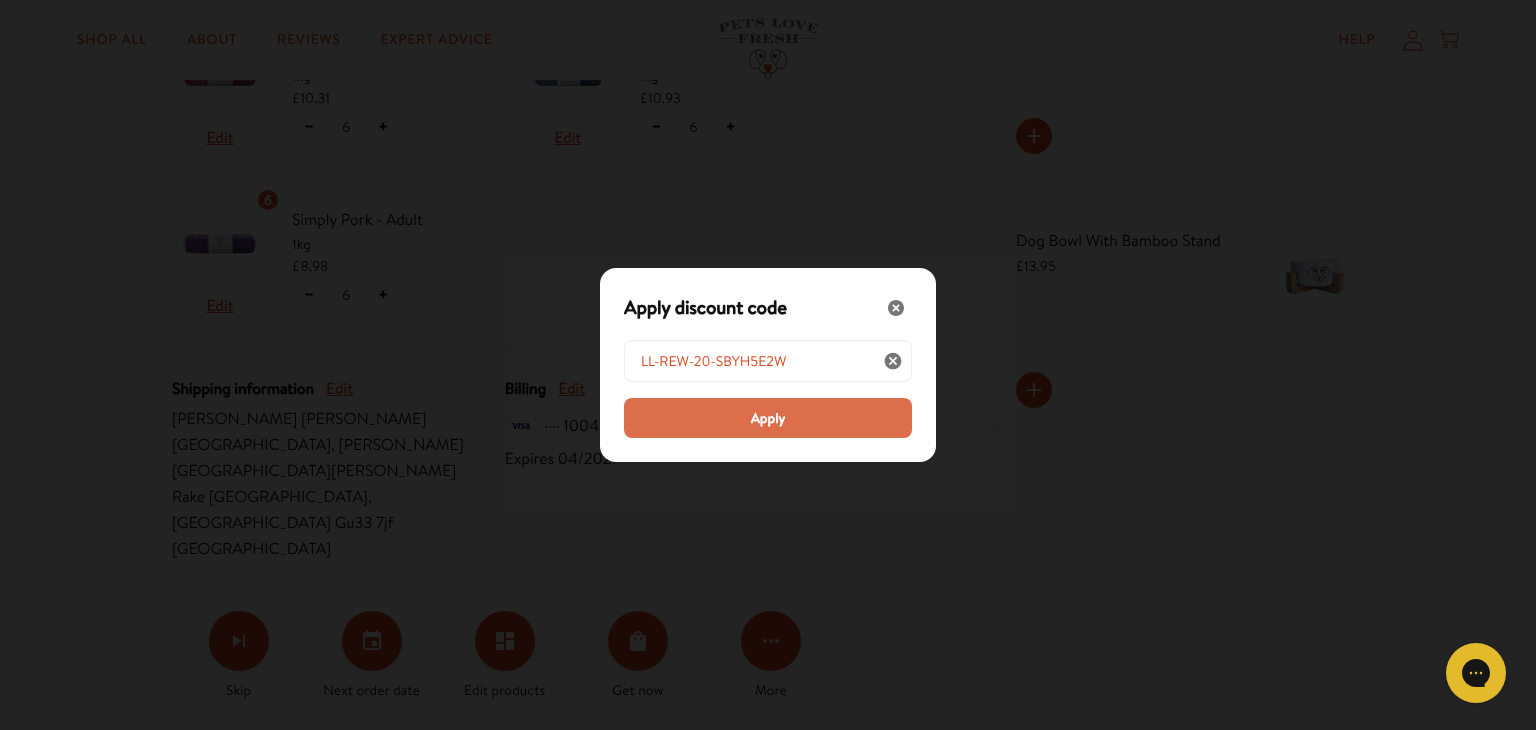 type on "LL-REW-20-SBYH5E2W" 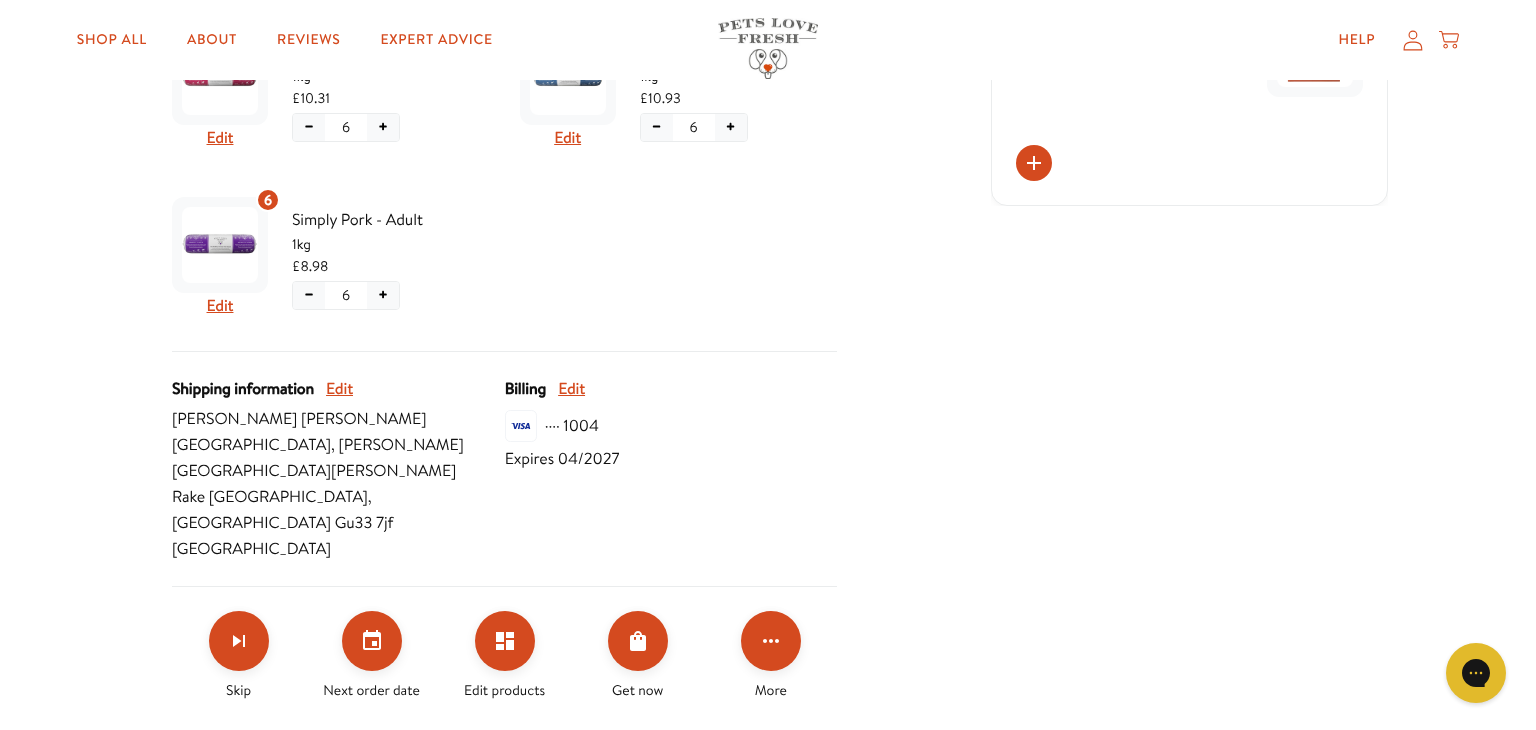 type 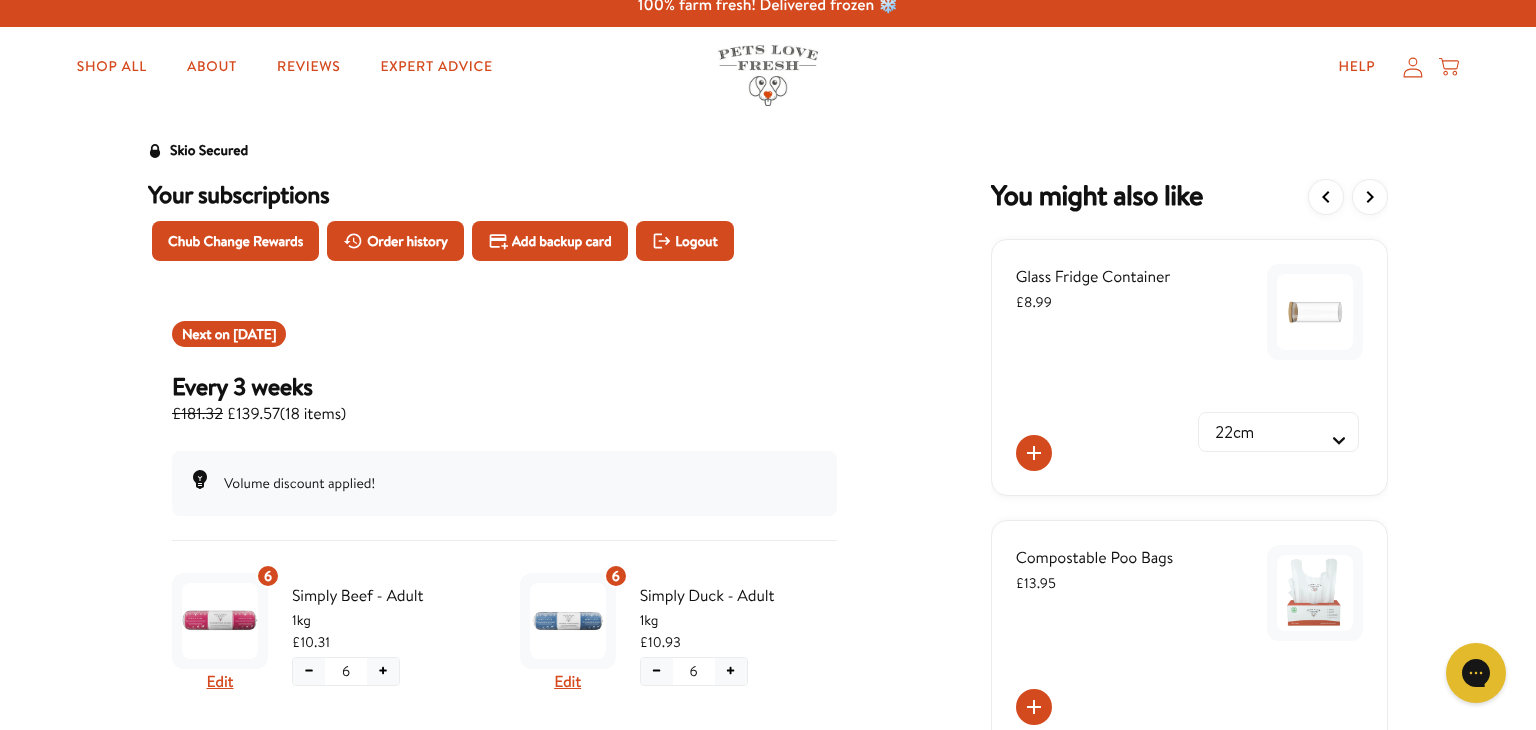 scroll, scrollTop: 0, scrollLeft: 0, axis: both 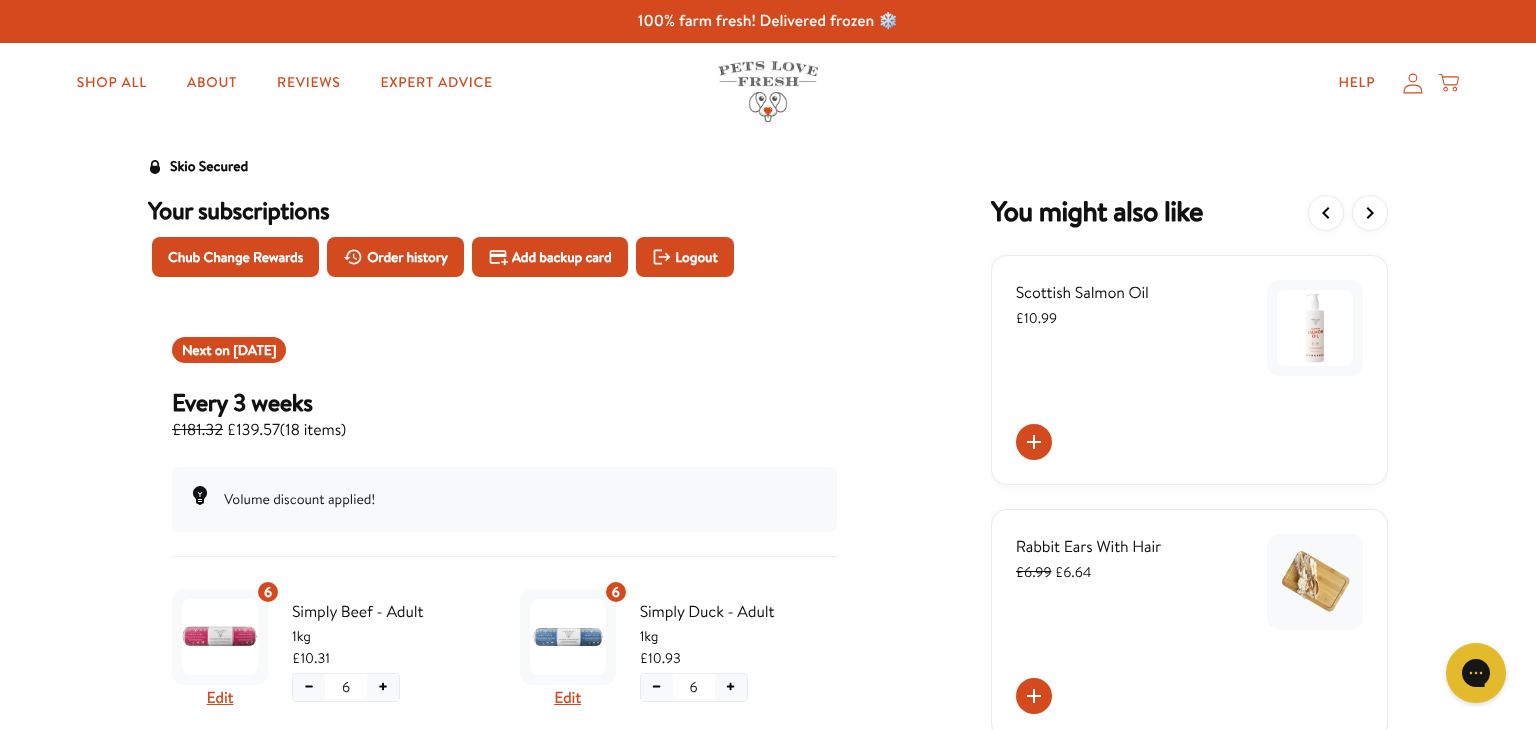 click 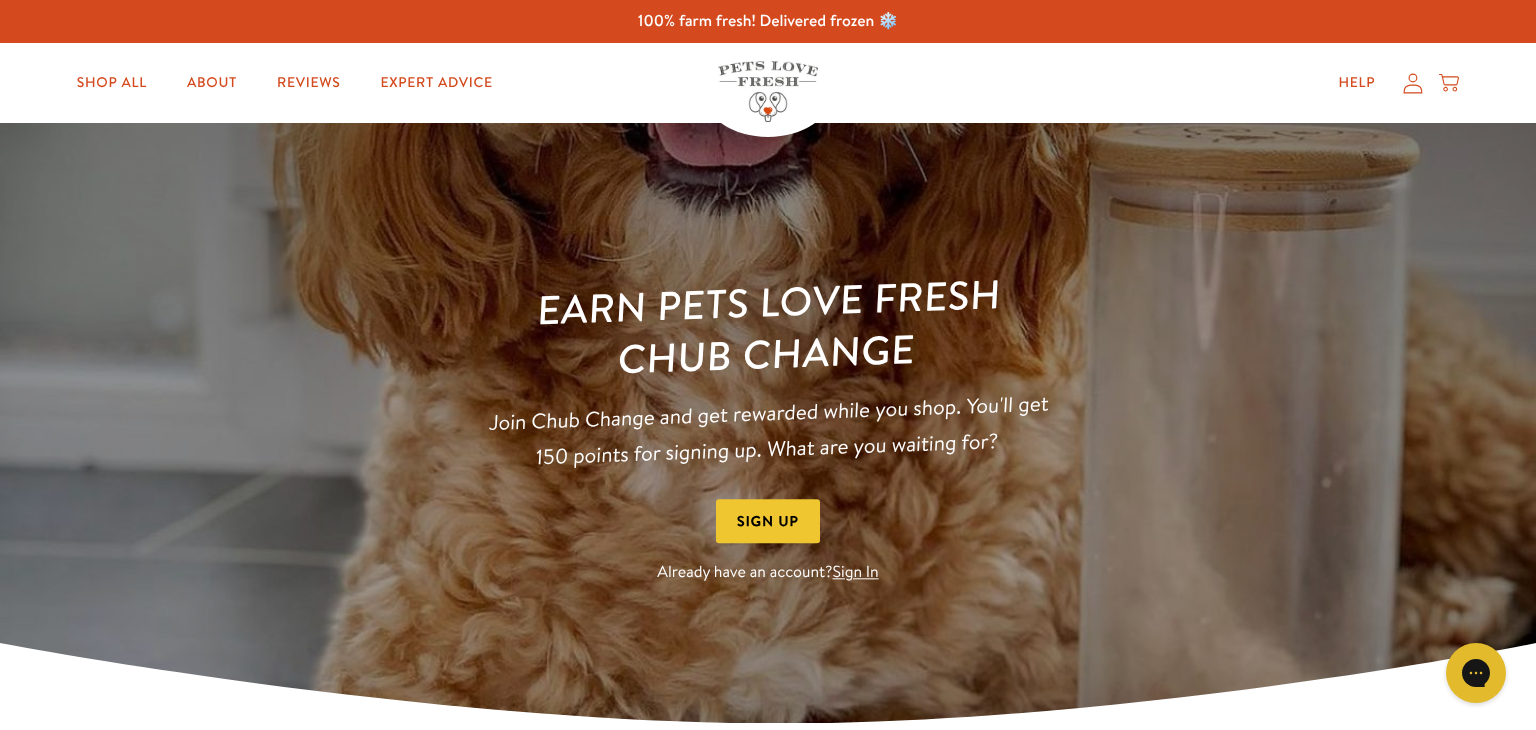 scroll, scrollTop: 0, scrollLeft: 0, axis: both 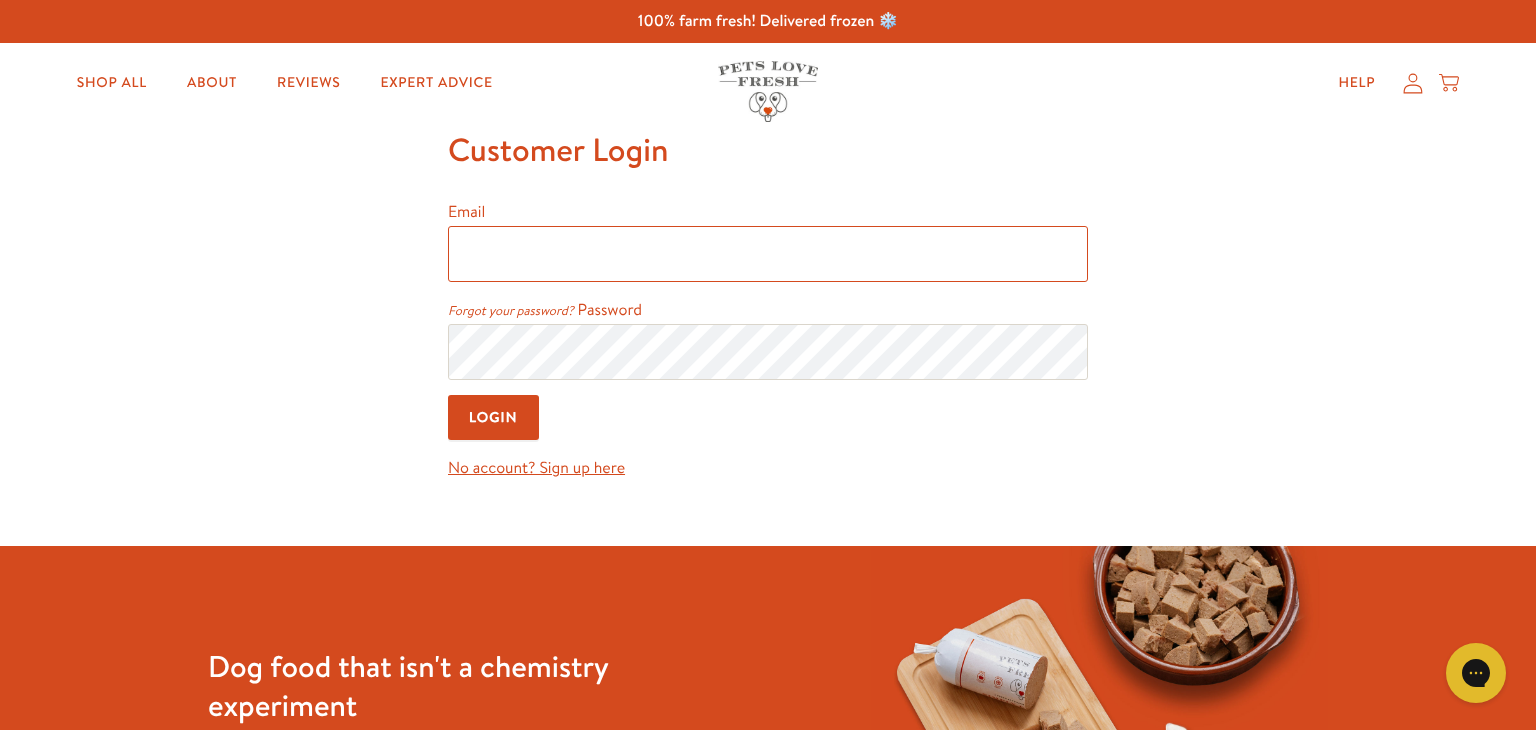 type on "[EMAIL_ADDRESS][DOMAIN_NAME]" 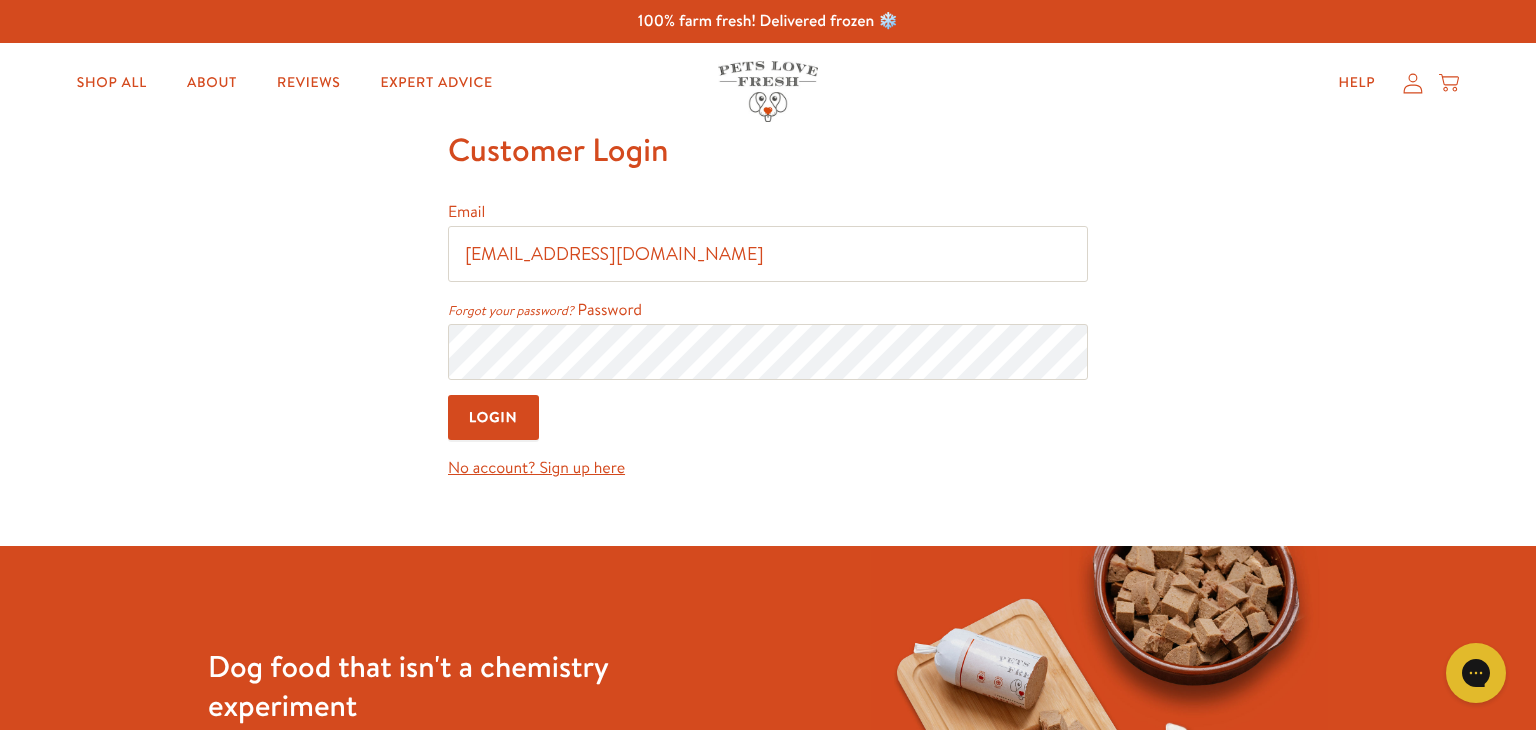 click on "Login" at bounding box center [493, 417] 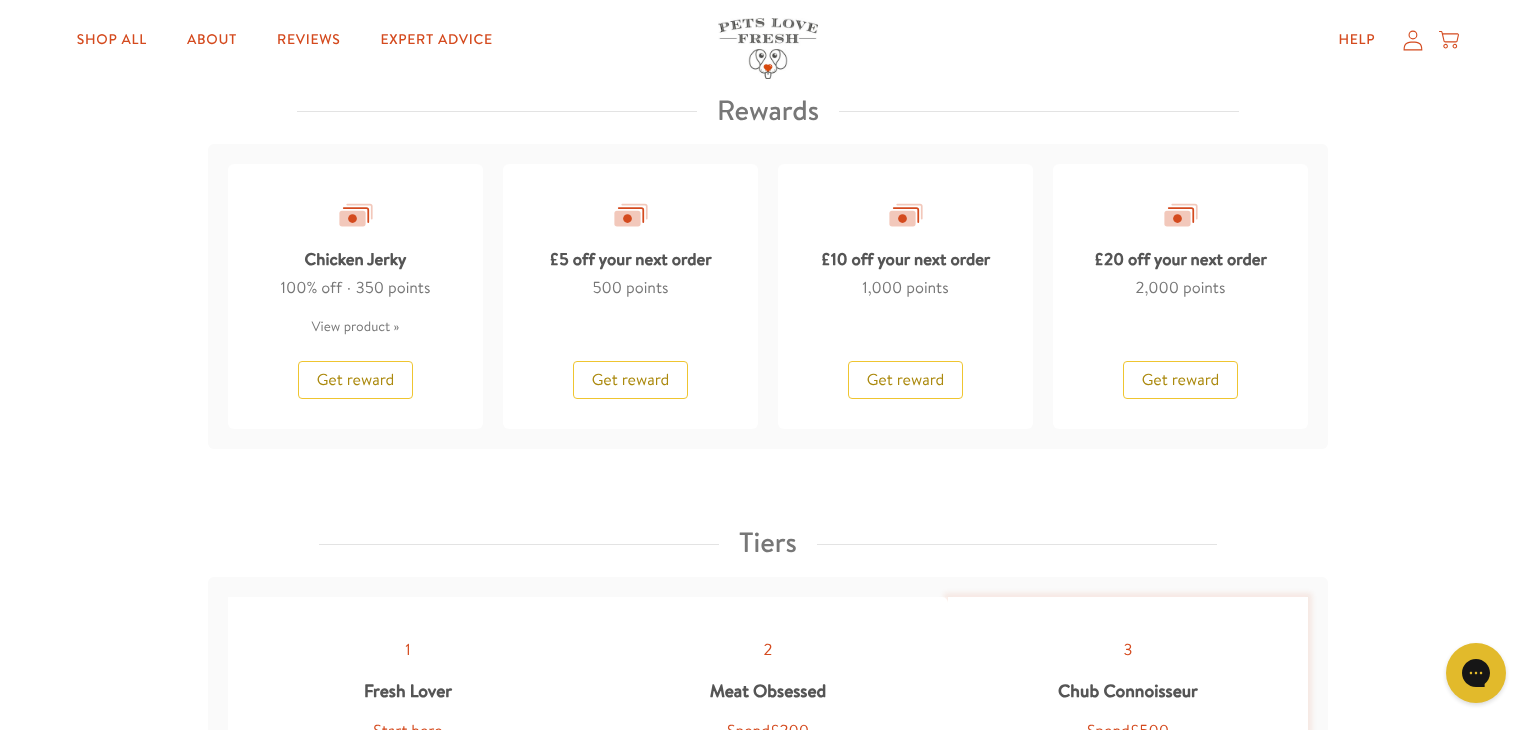 scroll, scrollTop: 1720, scrollLeft: 0, axis: vertical 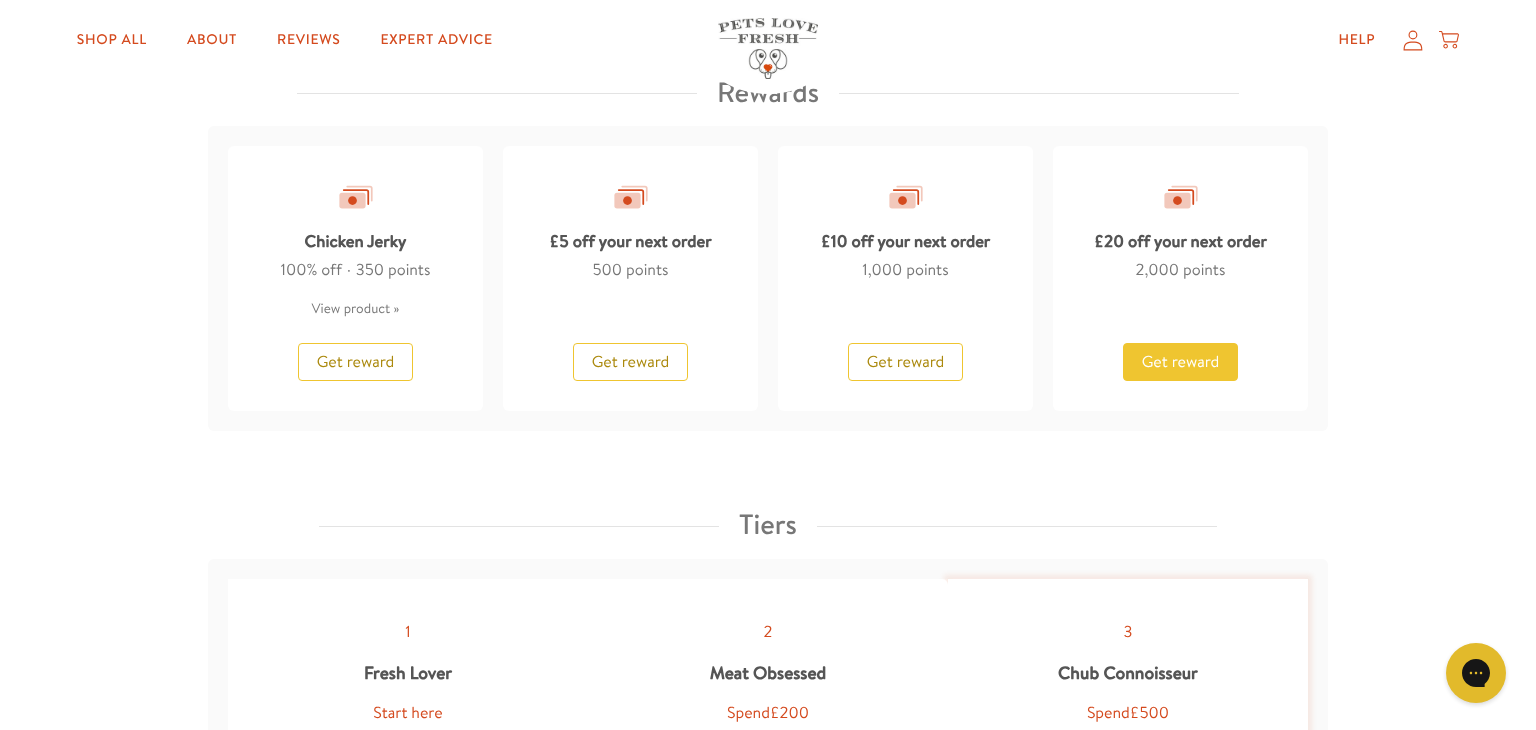 click on "Get reward" at bounding box center (1181, 362) 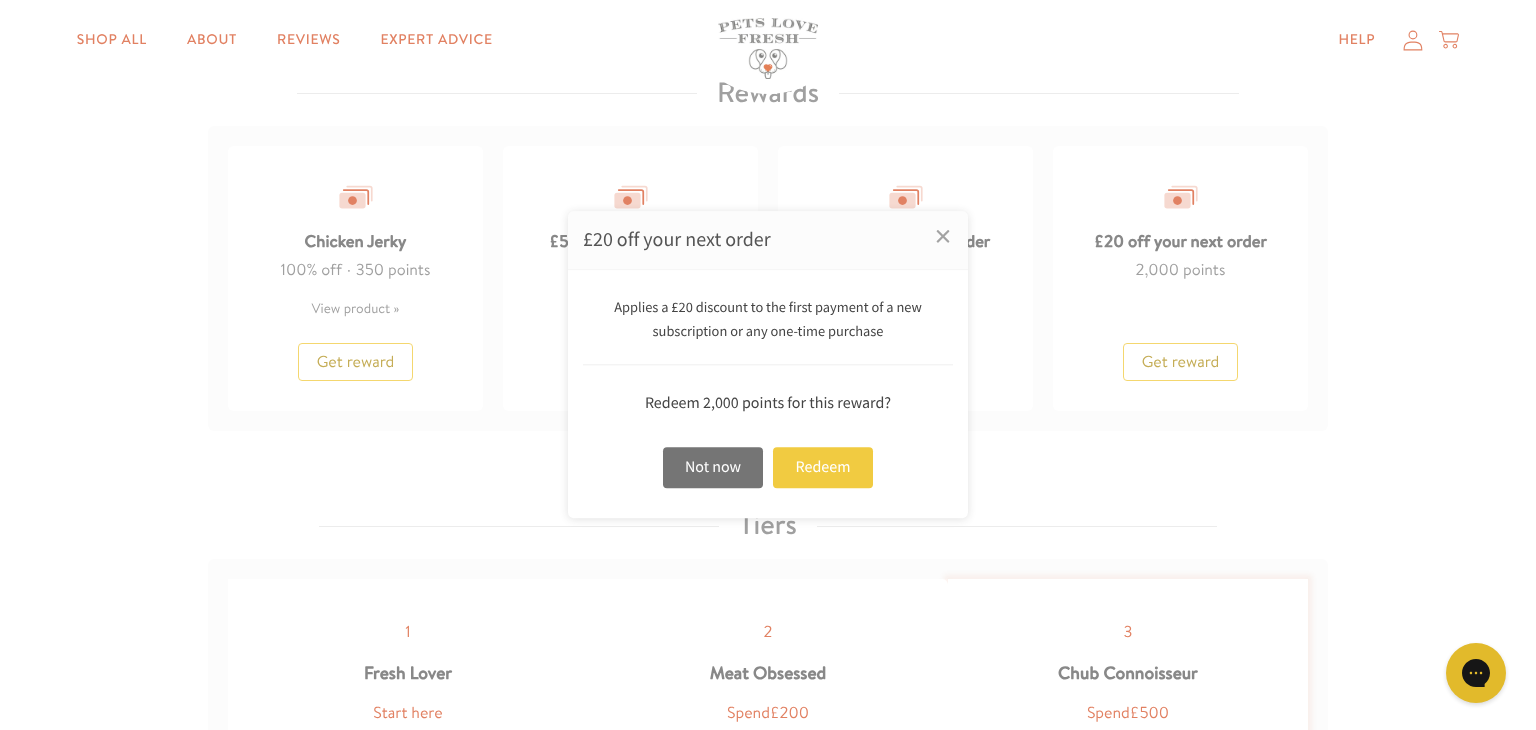 click on "Redeem" at bounding box center [823, 467] 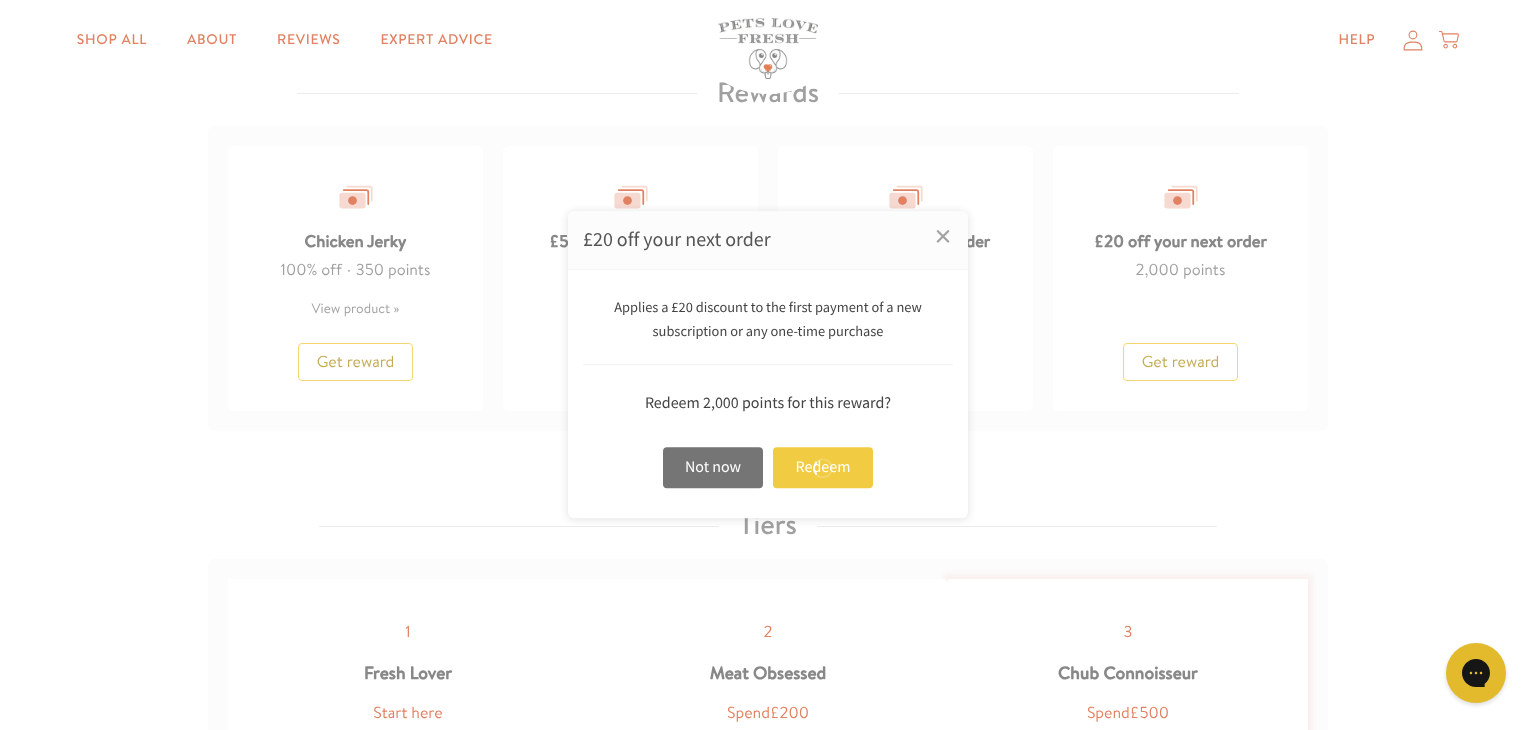 scroll, scrollTop: 1724, scrollLeft: 0, axis: vertical 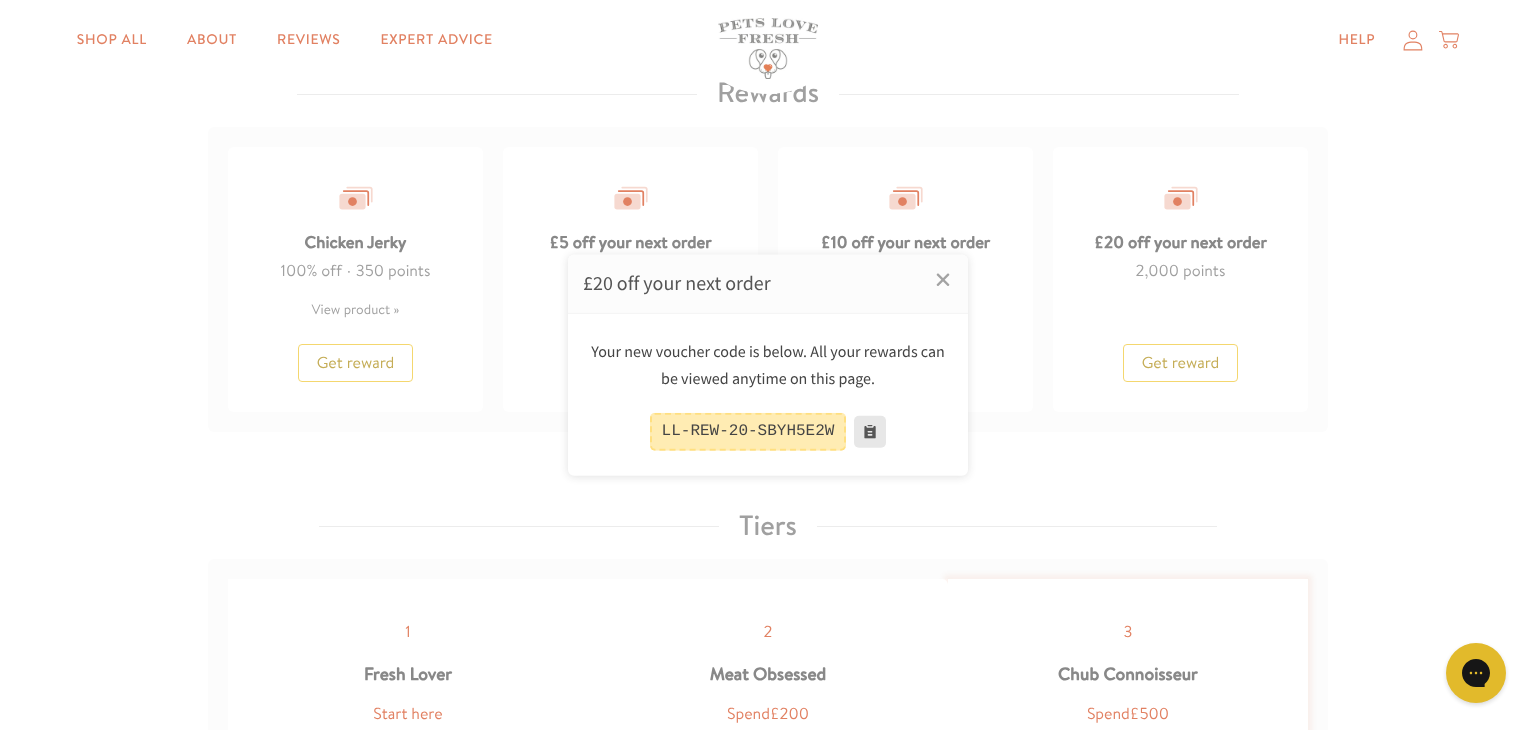 click at bounding box center (870, 432) 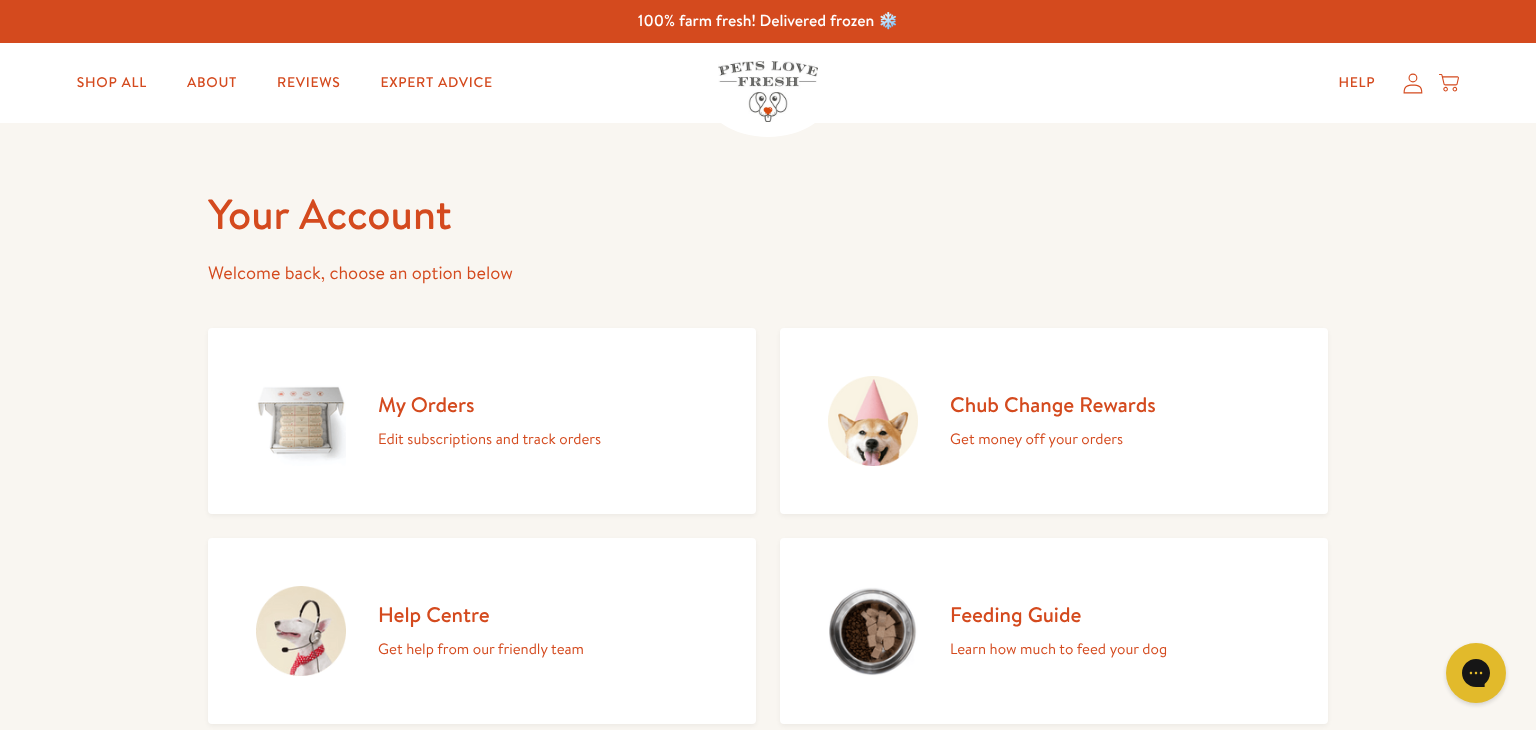 scroll, scrollTop: 0, scrollLeft: 0, axis: both 